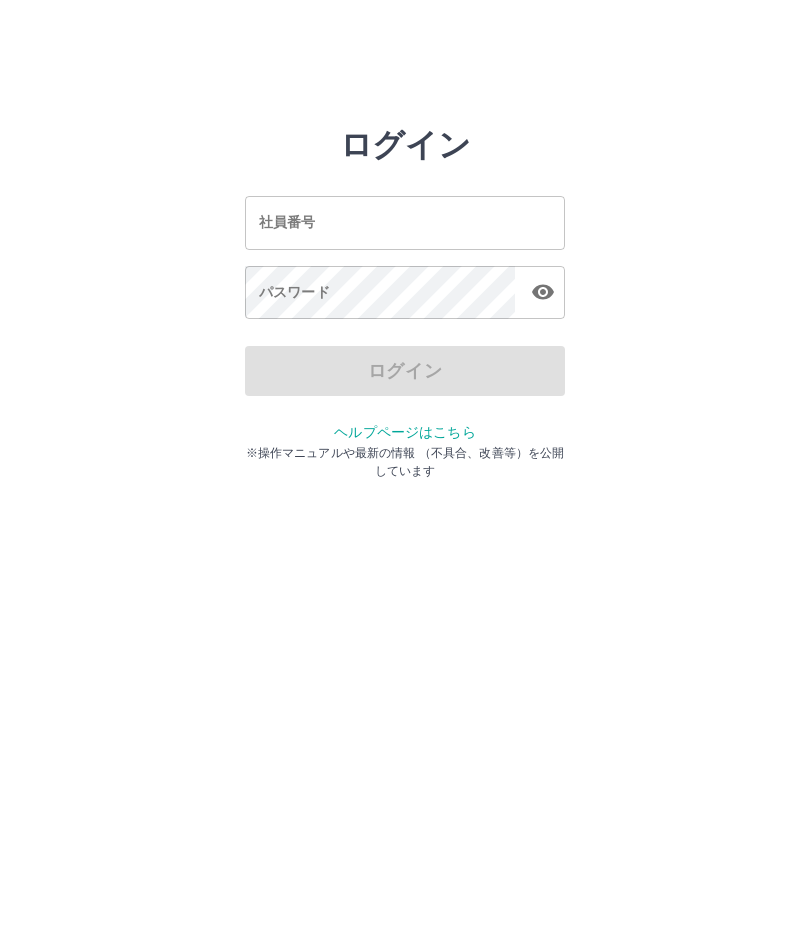 click on "社員番号" at bounding box center [405, 222] 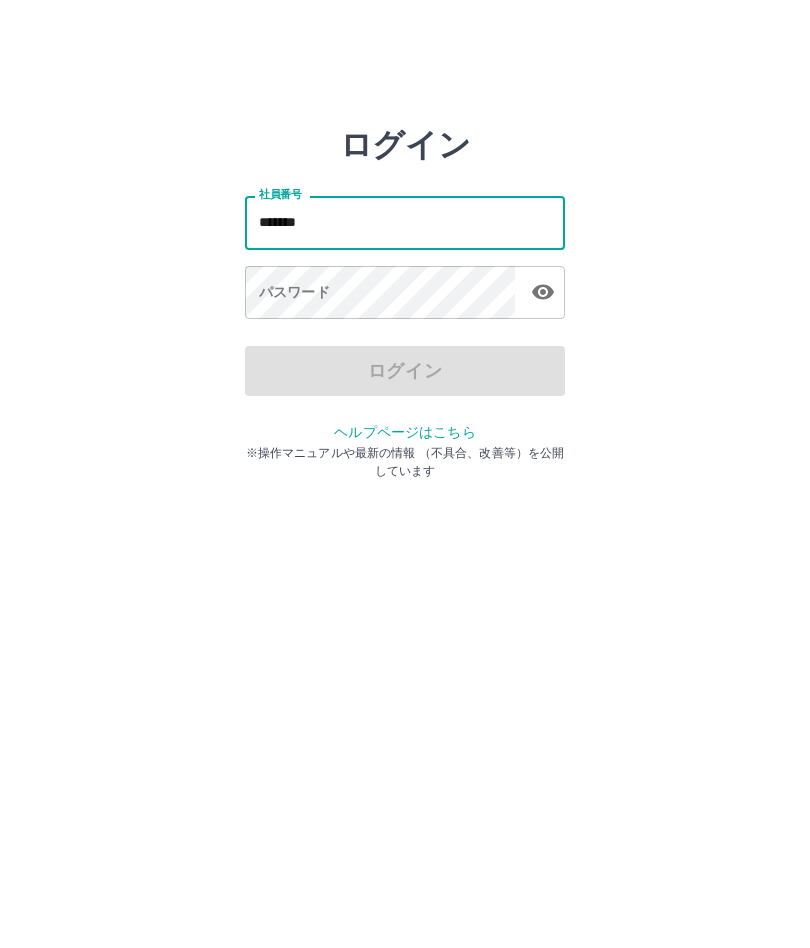 click at bounding box center [543, 292] 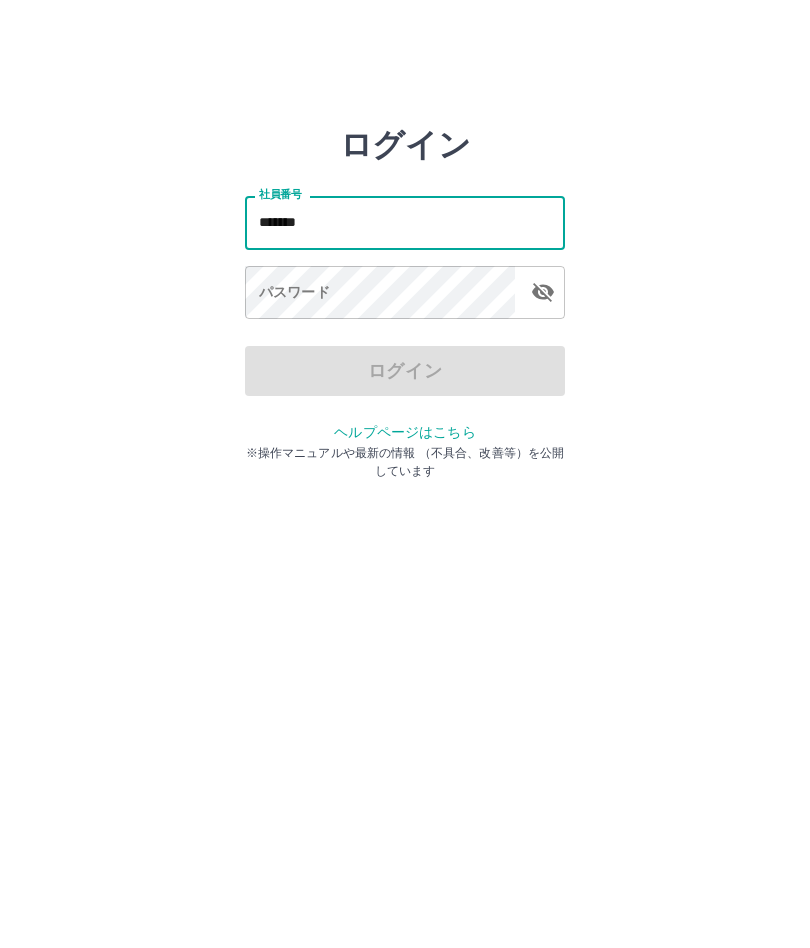 type on "*******" 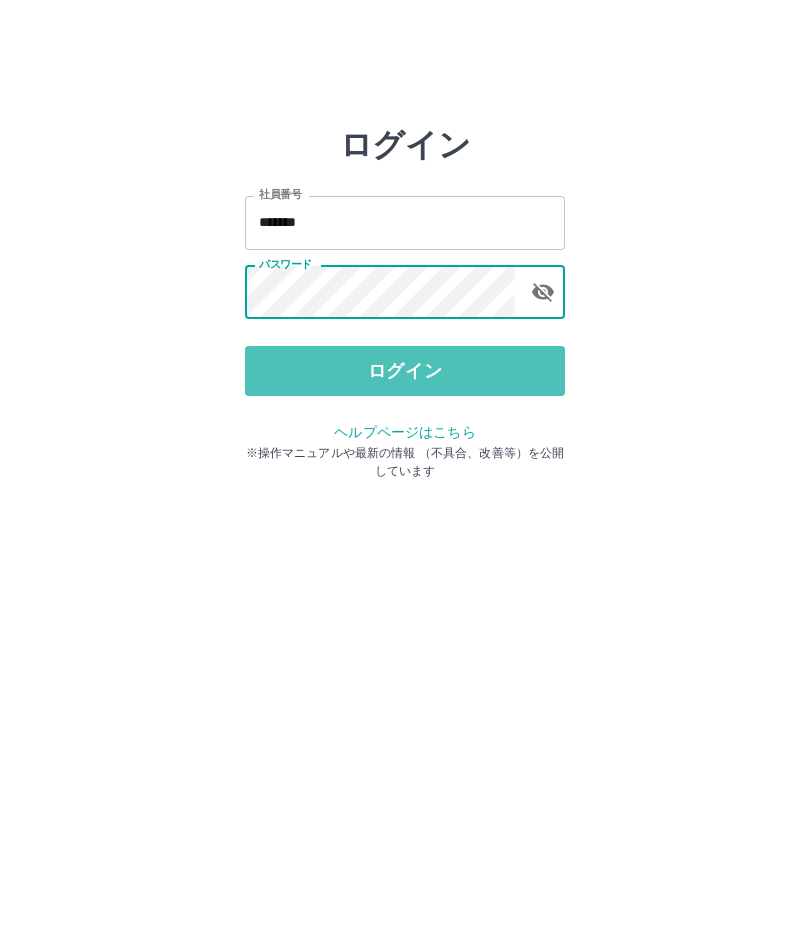 click on "ログイン" at bounding box center (405, 371) 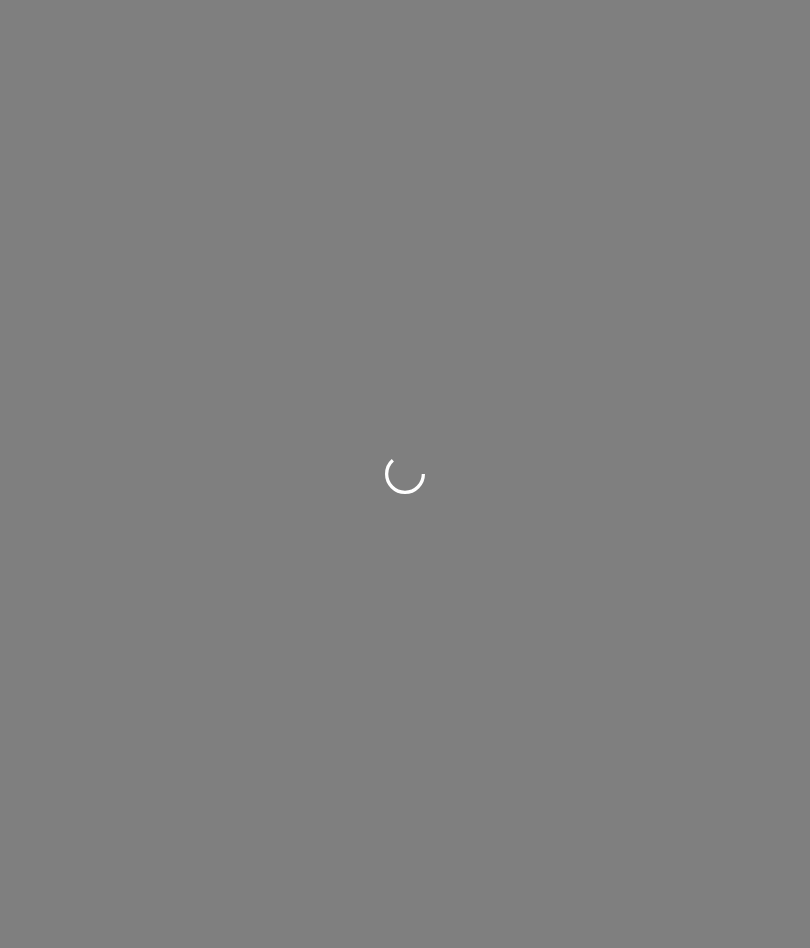 scroll, scrollTop: 0, scrollLeft: 0, axis: both 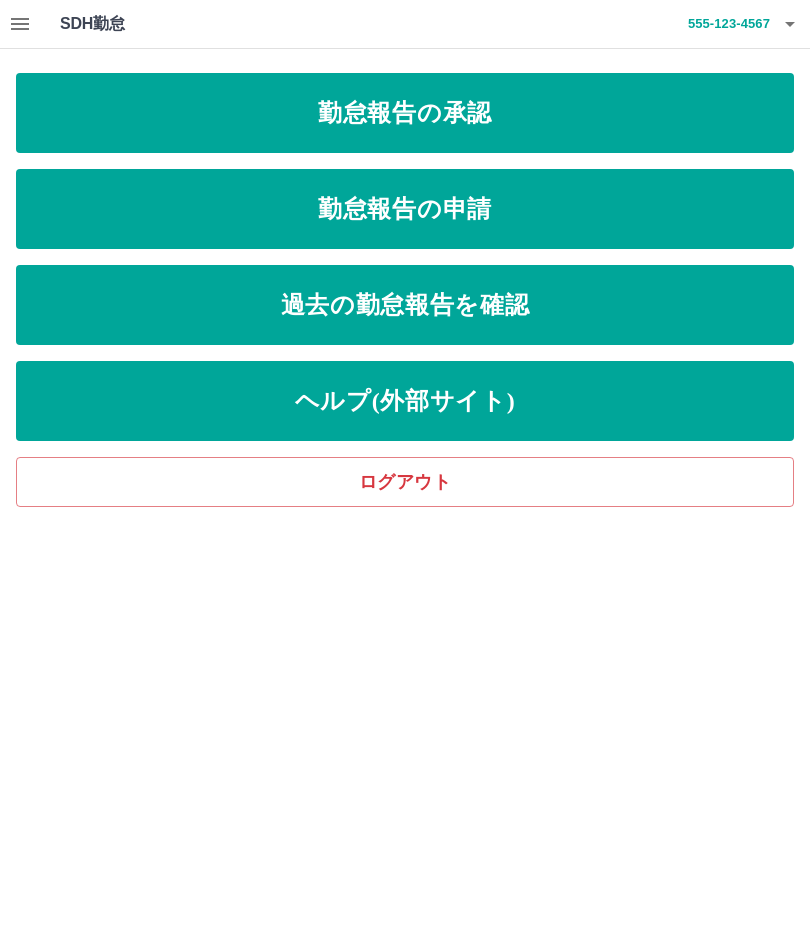 click on "勤怠報告の承認" at bounding box center [405, 113] 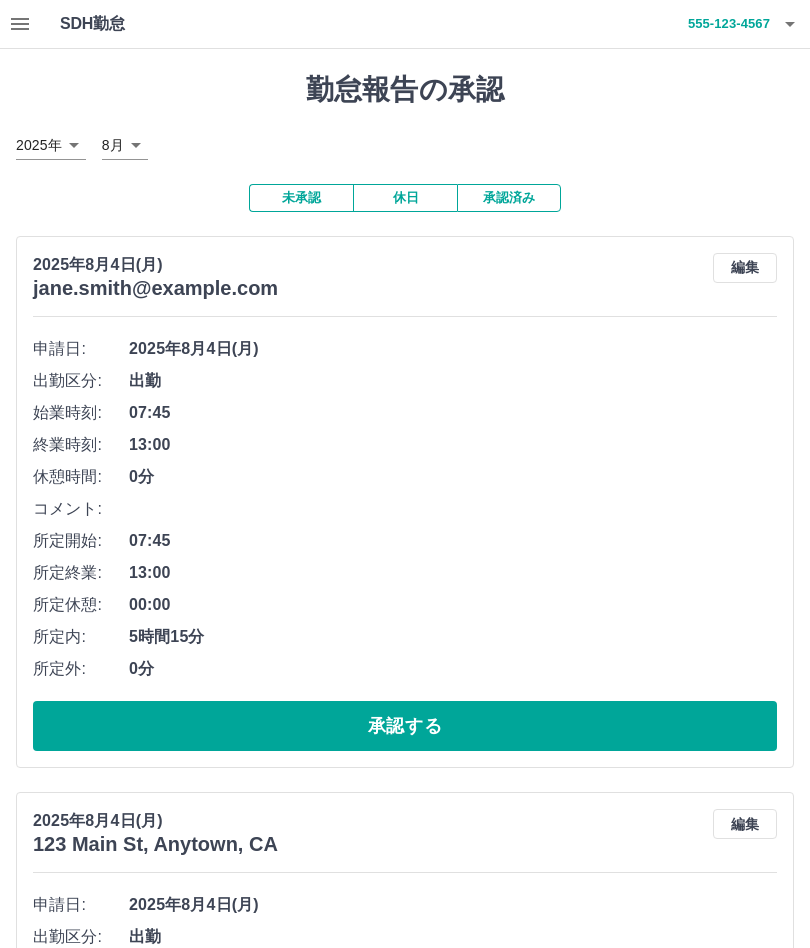 click on "承認する" at bounding box center (405, 726) 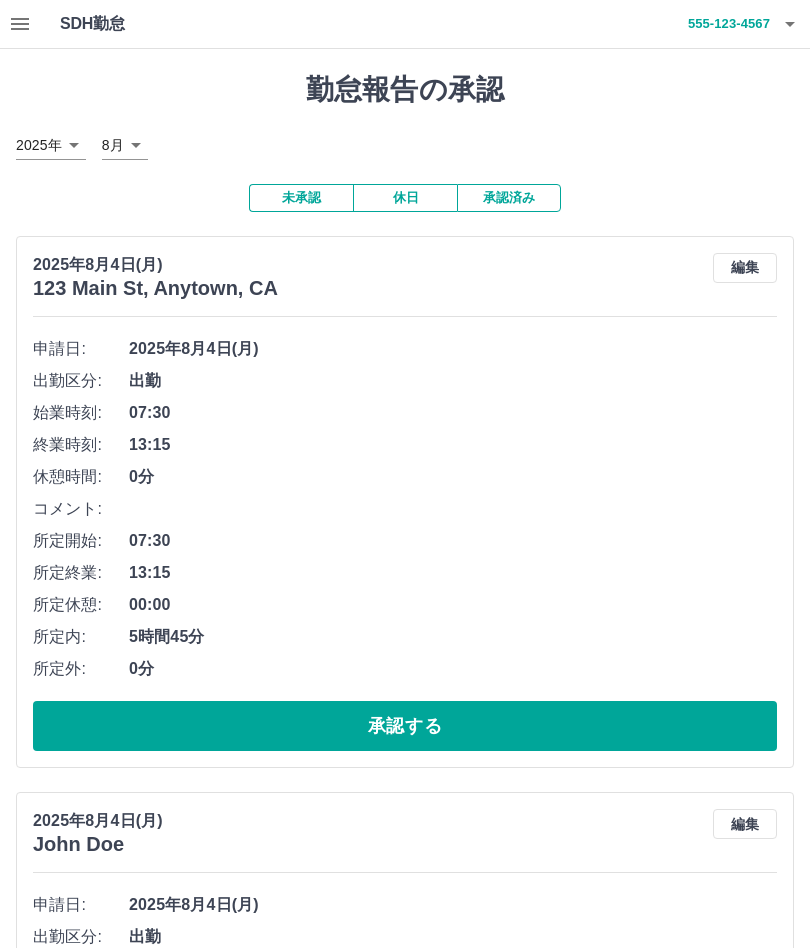 click on "承認する" at bounding box center (405, 726) 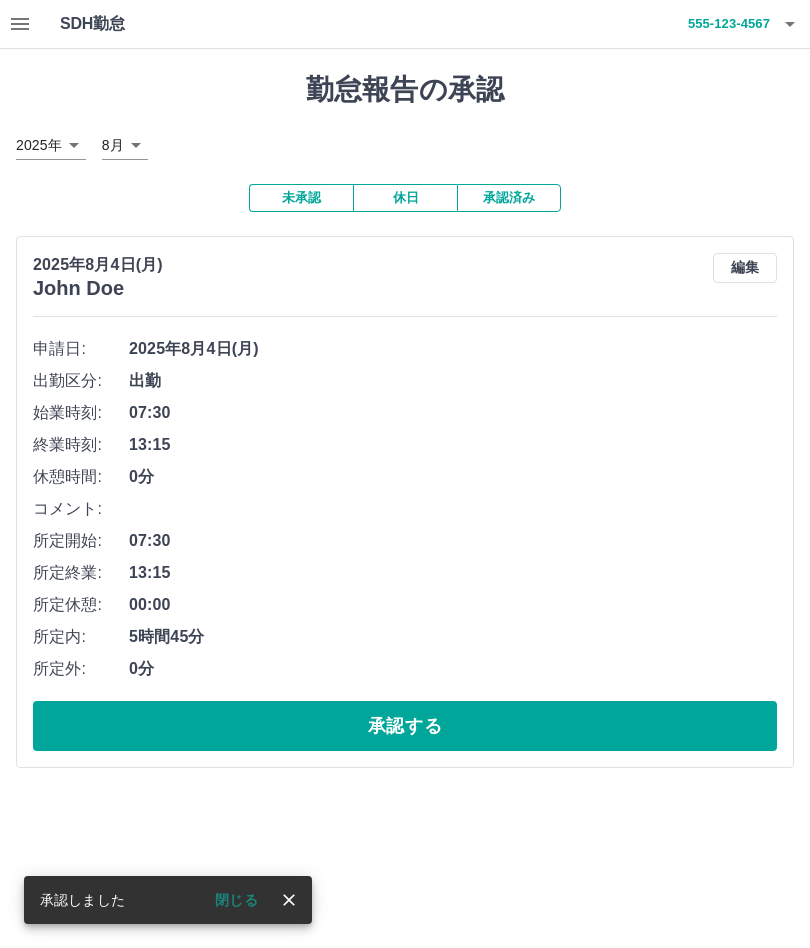 click on "0分" at bounding box center (453, 477) 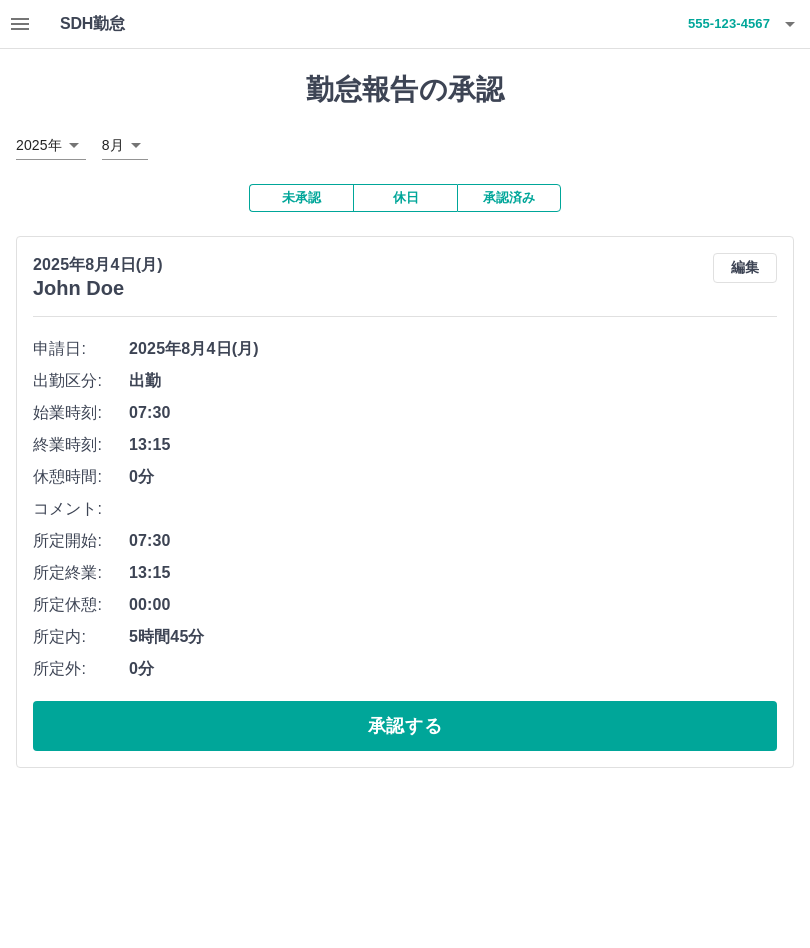 click on "承認する" at bounding box center [405, 726] 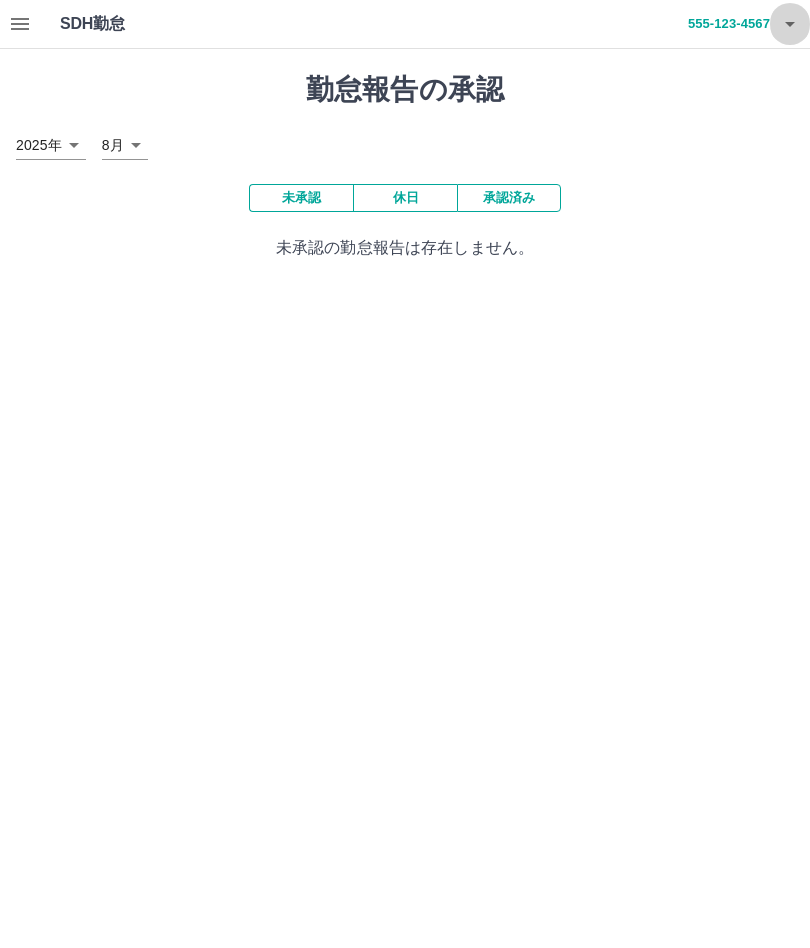 click 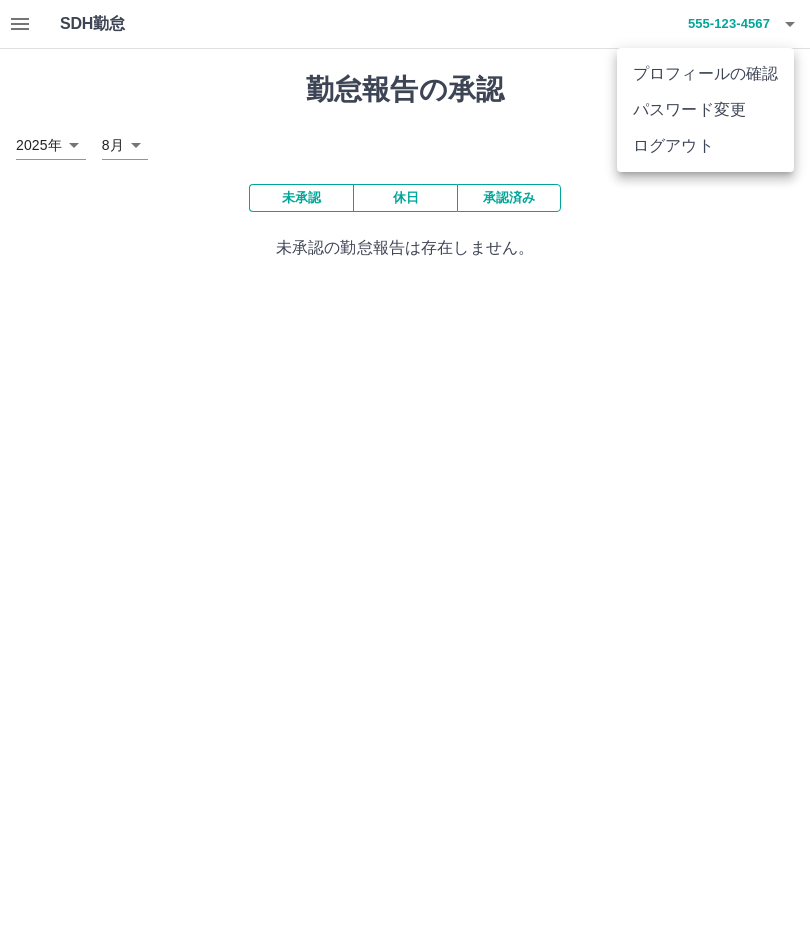 click on "ログアウト" at bounding box center [705, 146] 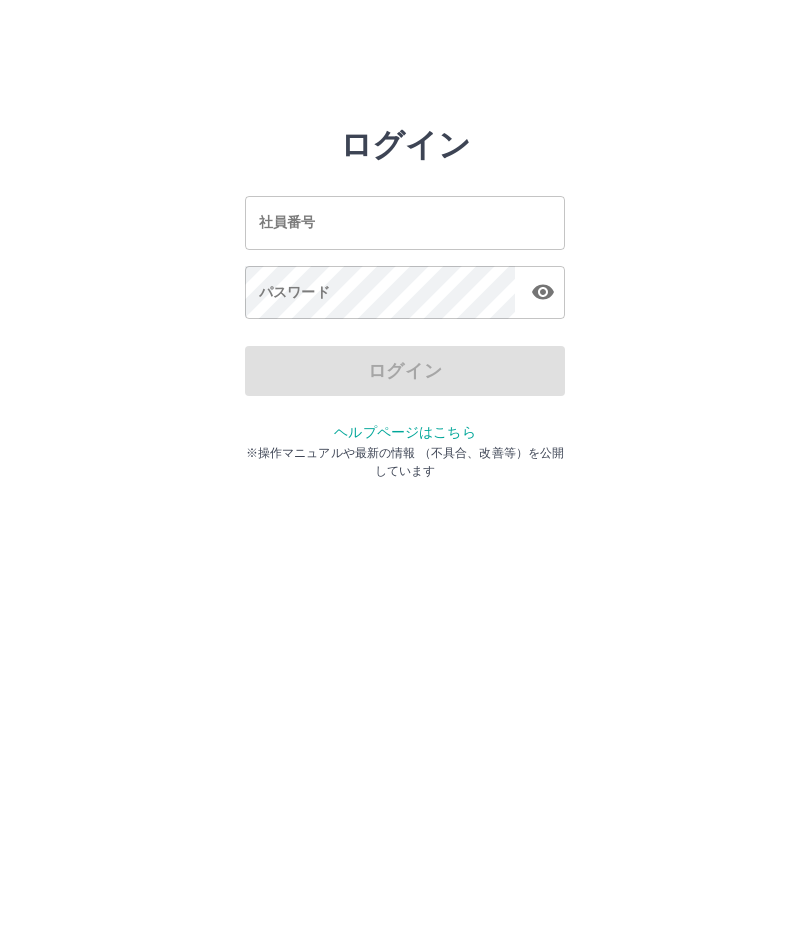 scroll, scrollTop: 0, scrollLeft: 0, axis: both 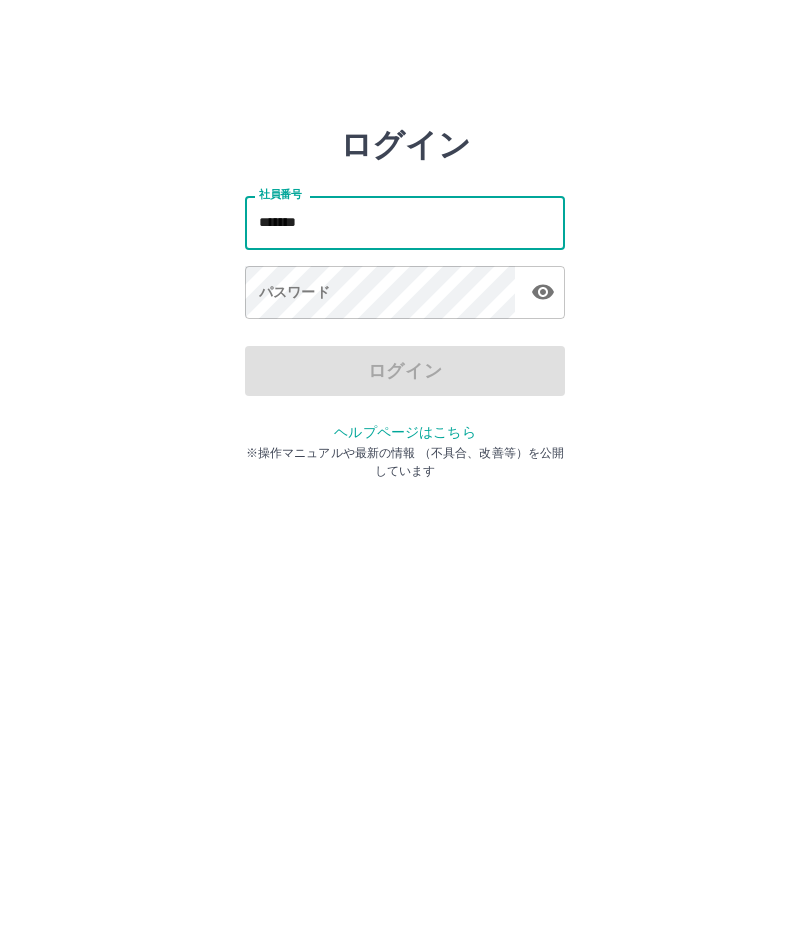 click 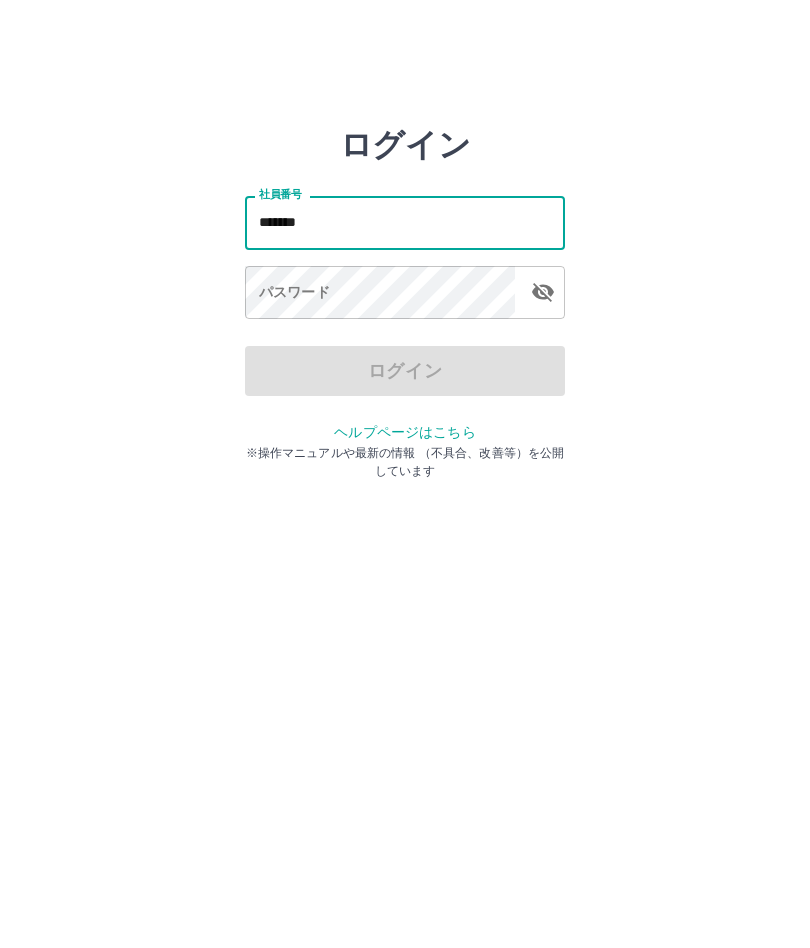 type on "*******" 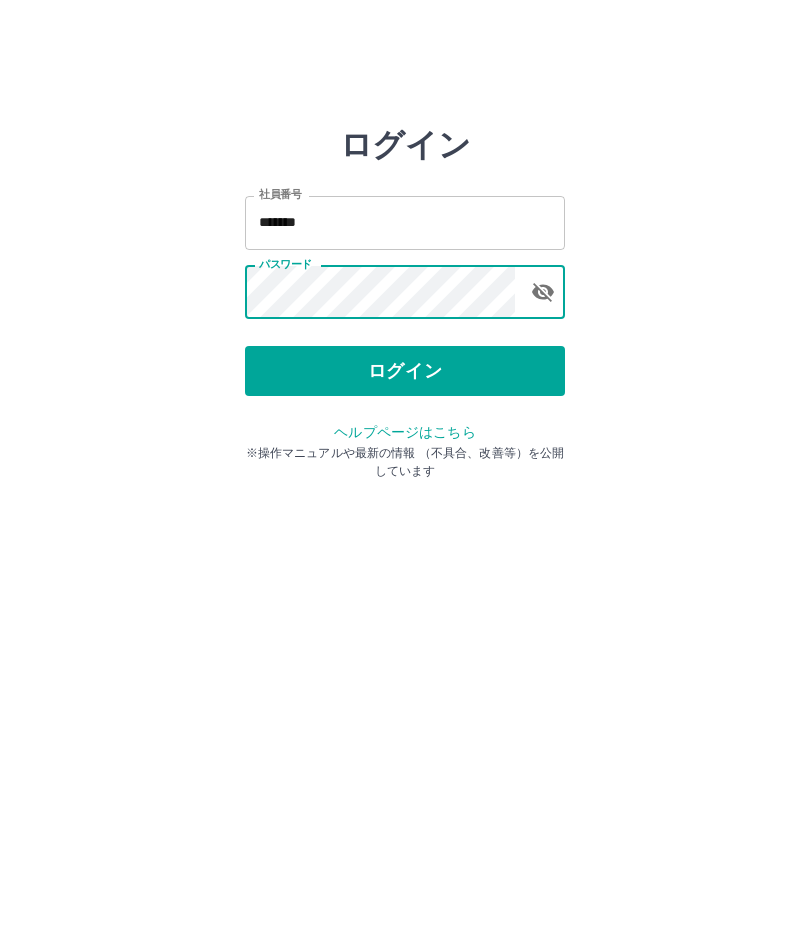 click on "ログイン" at bounding box center [405, 371] 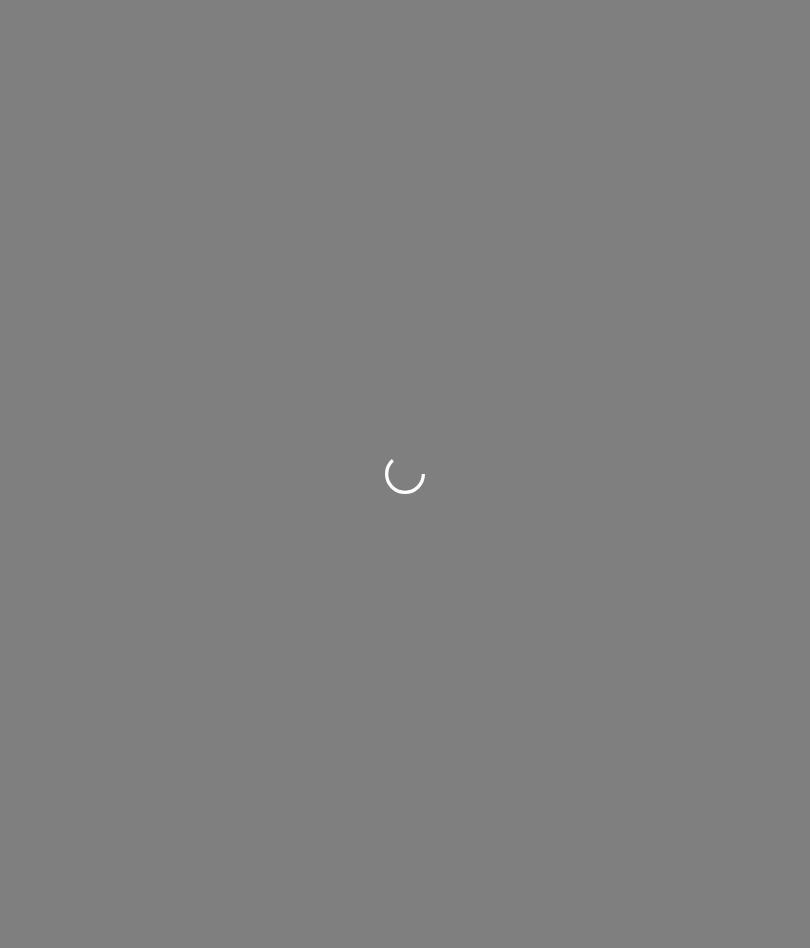 scroll, scrollTop: 0, scrollLeft: 0, axis: both 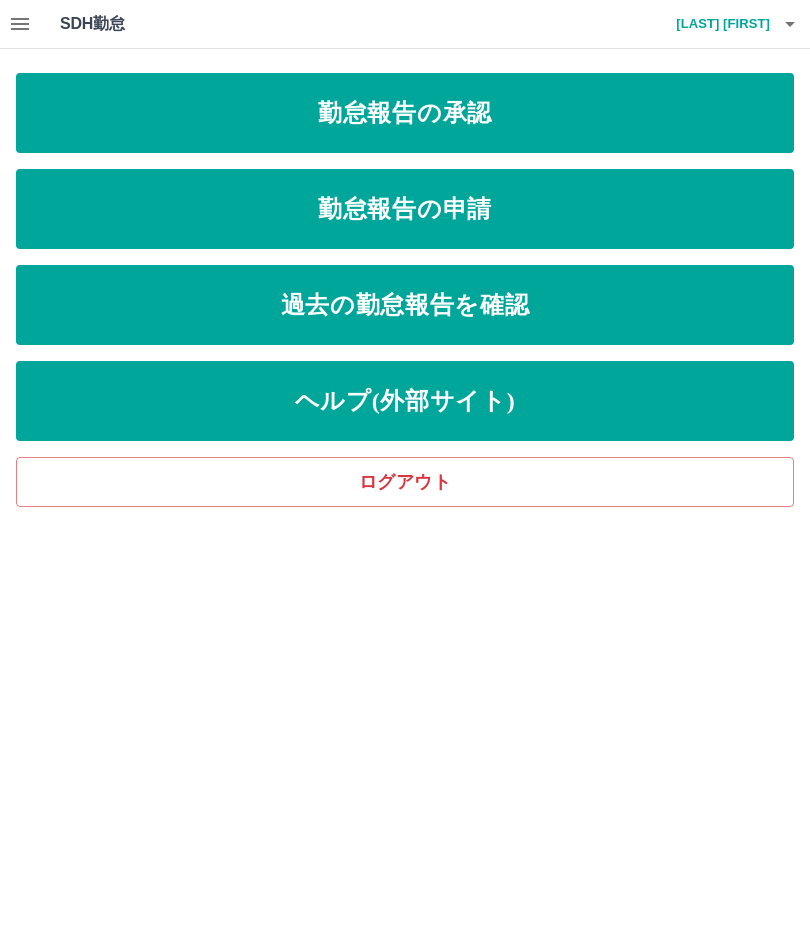 click on "勤怠報告の申請" at bounding box center [405, 209] 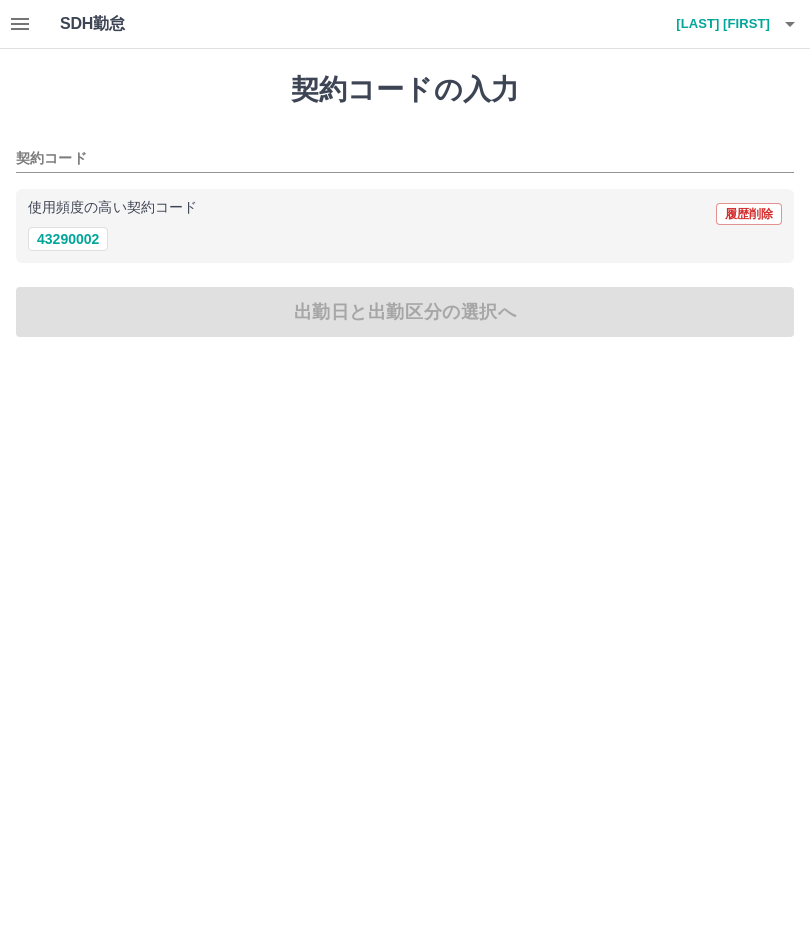 click on "43290002" at bounding box center (68, 239) 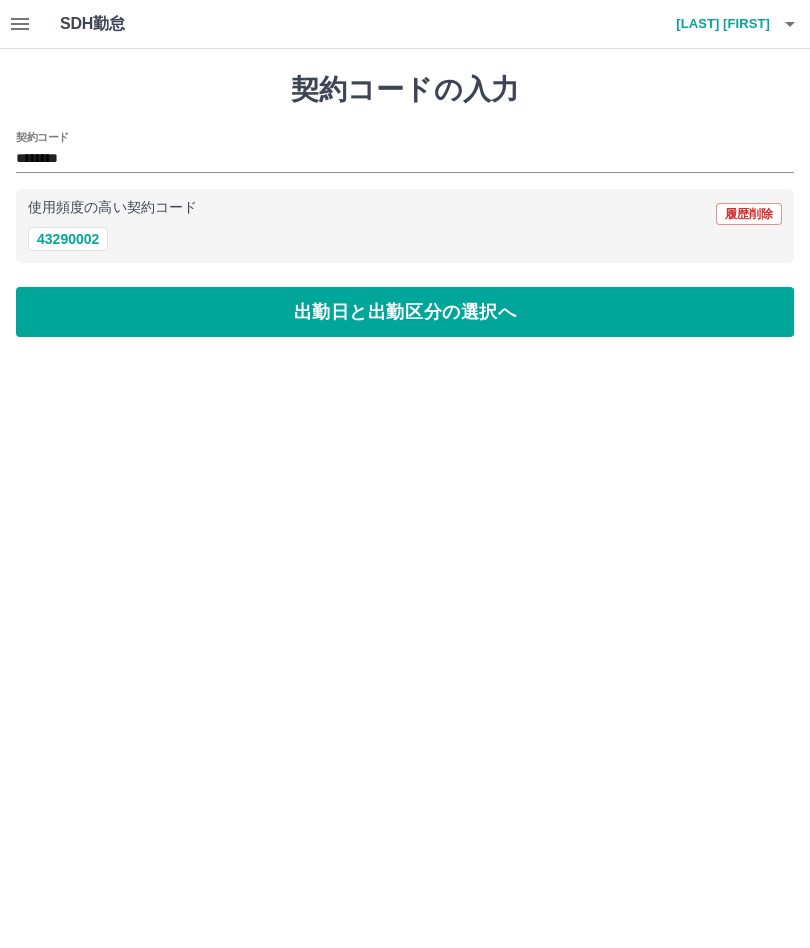 click on "出勤日と出勤区分の選択へ" at bounding box center (405, 312) 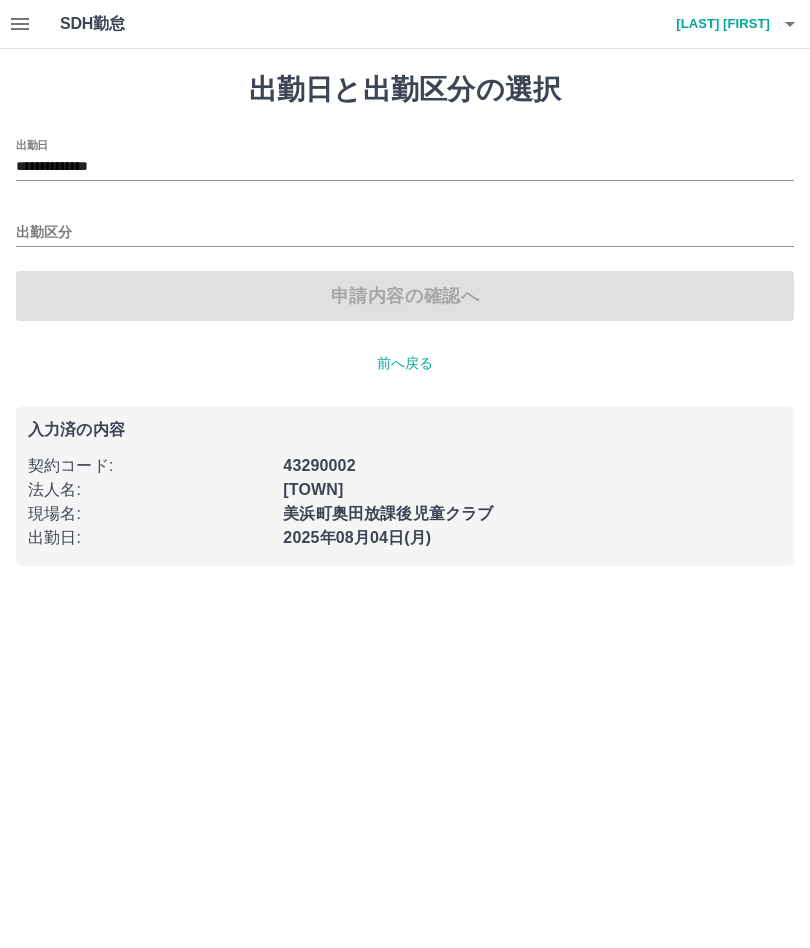 click on "出勤区分" at bounding box center [405, 233] 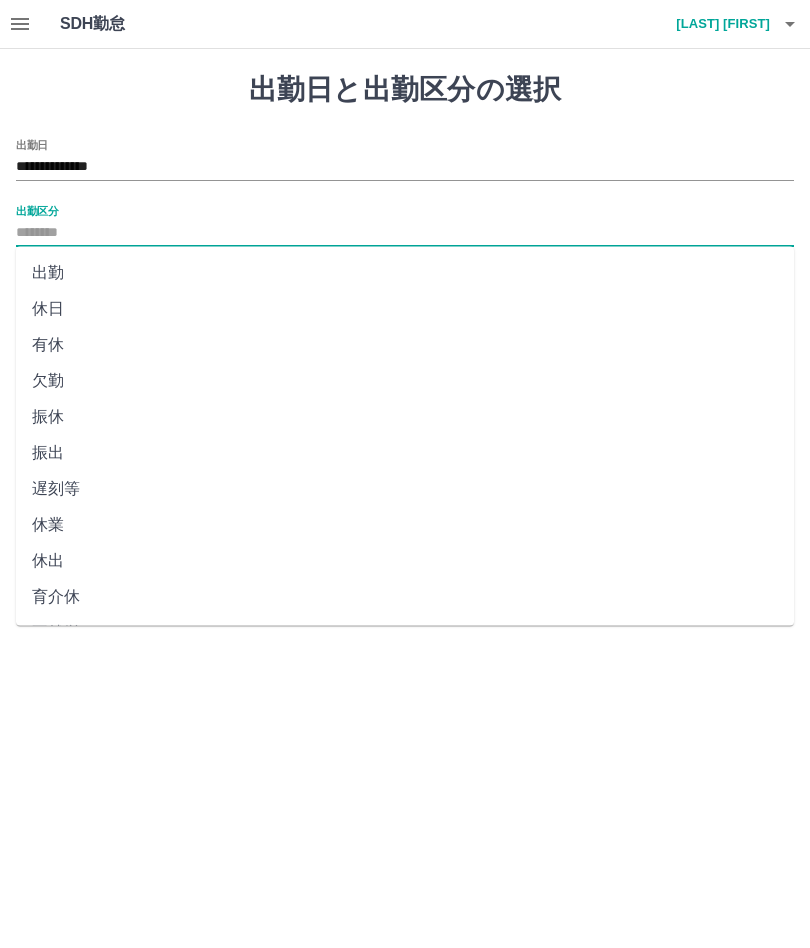 click on "出勤" at bounding box center [405, 273] 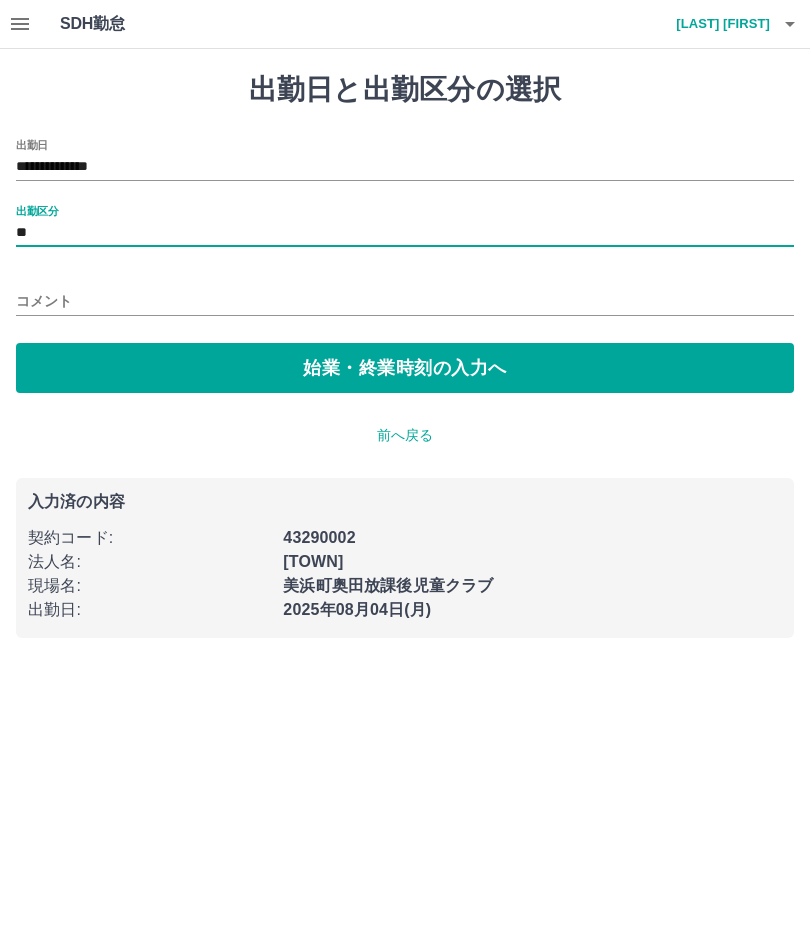 click on "始業・終業時刻の入力へ" at bounding box center [405, 368] 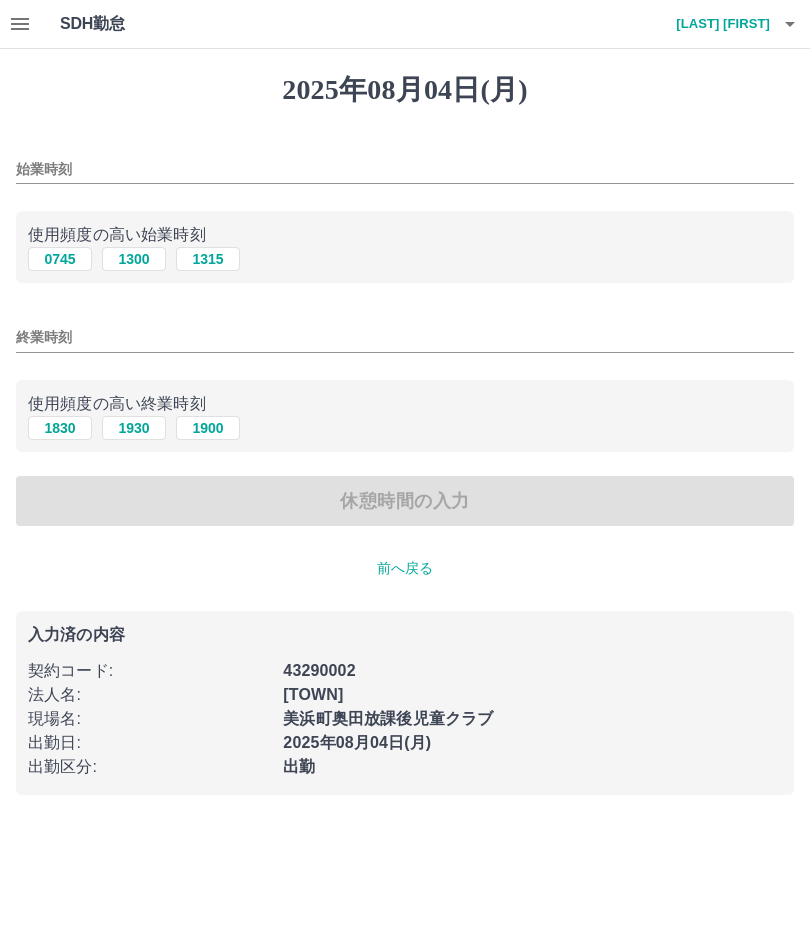 click on "始業時刻" at bounding box center [405, 169] 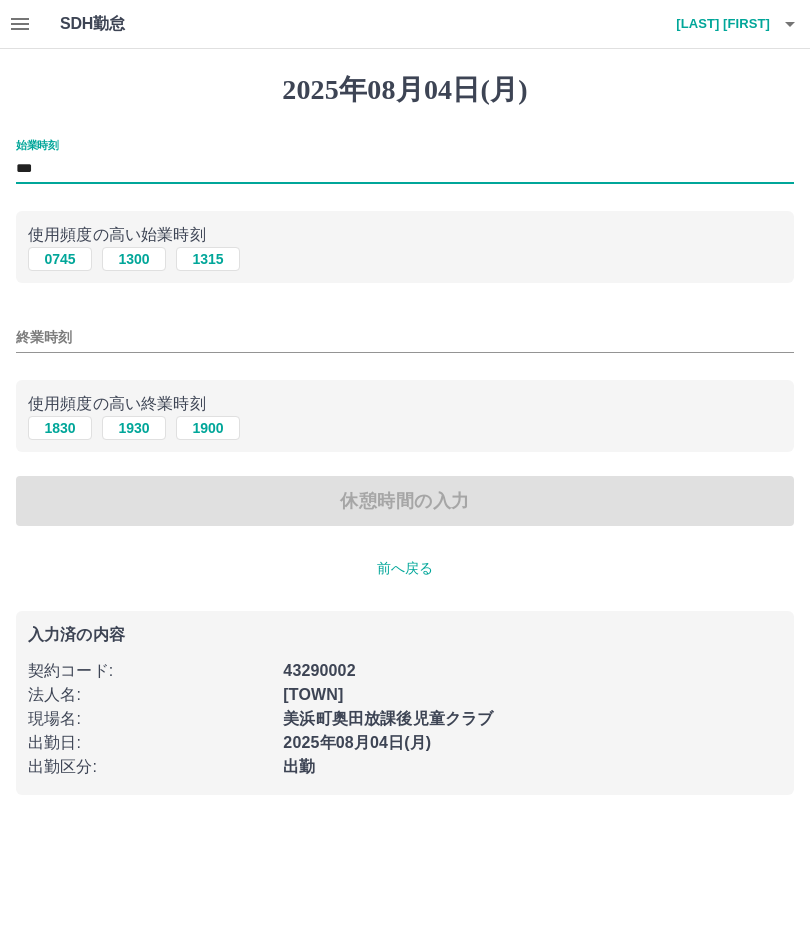 type on "***" 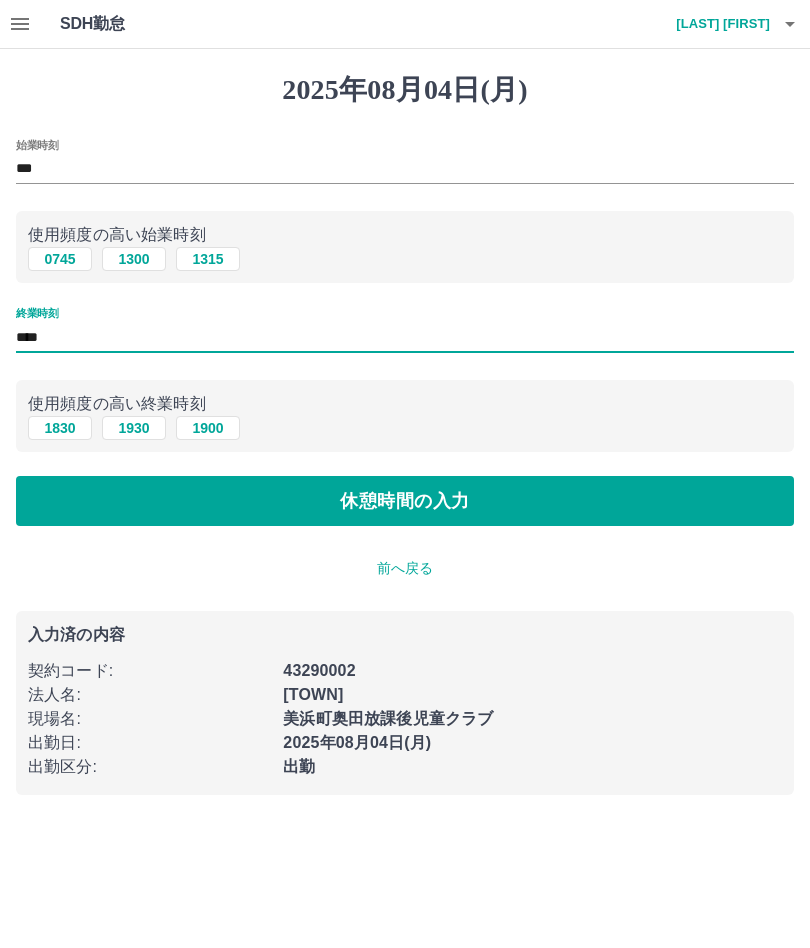 type on "****" 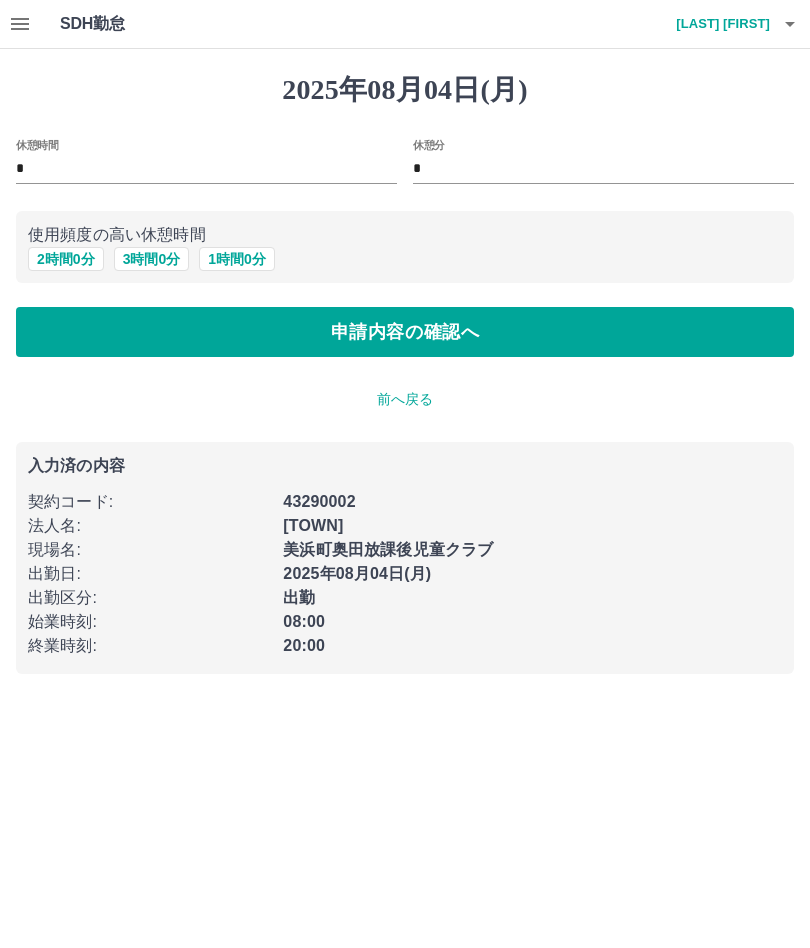 click on "1 時間 0 分" at bounding box center (237, 259) 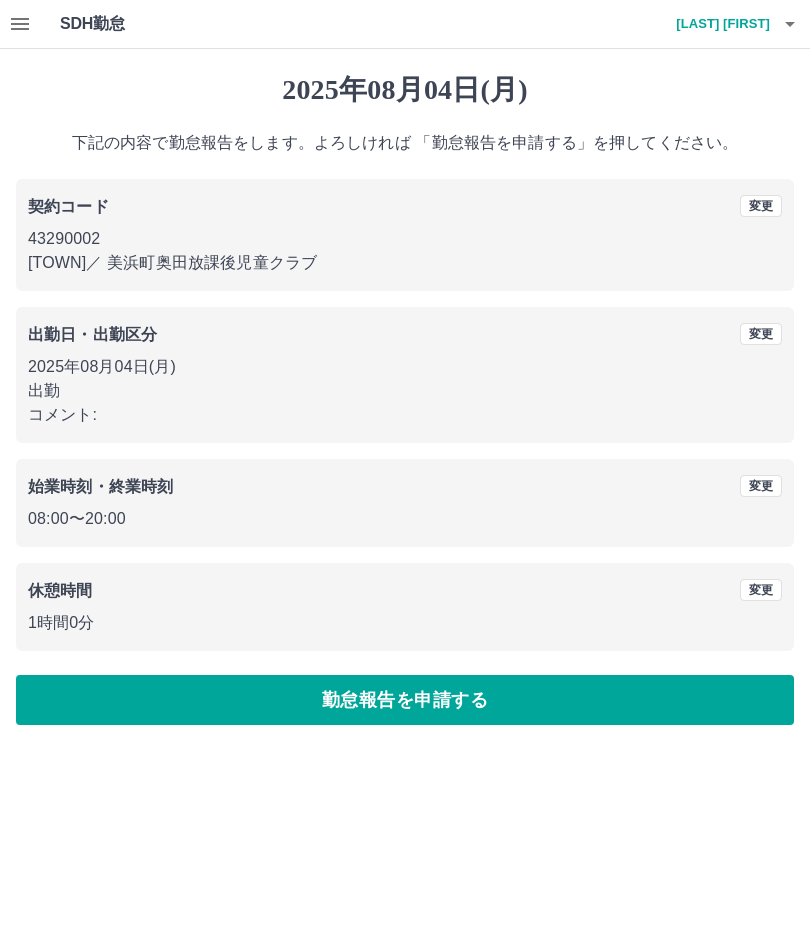 click on "勤怠報告を申請する" at bounding box center (405, 700) 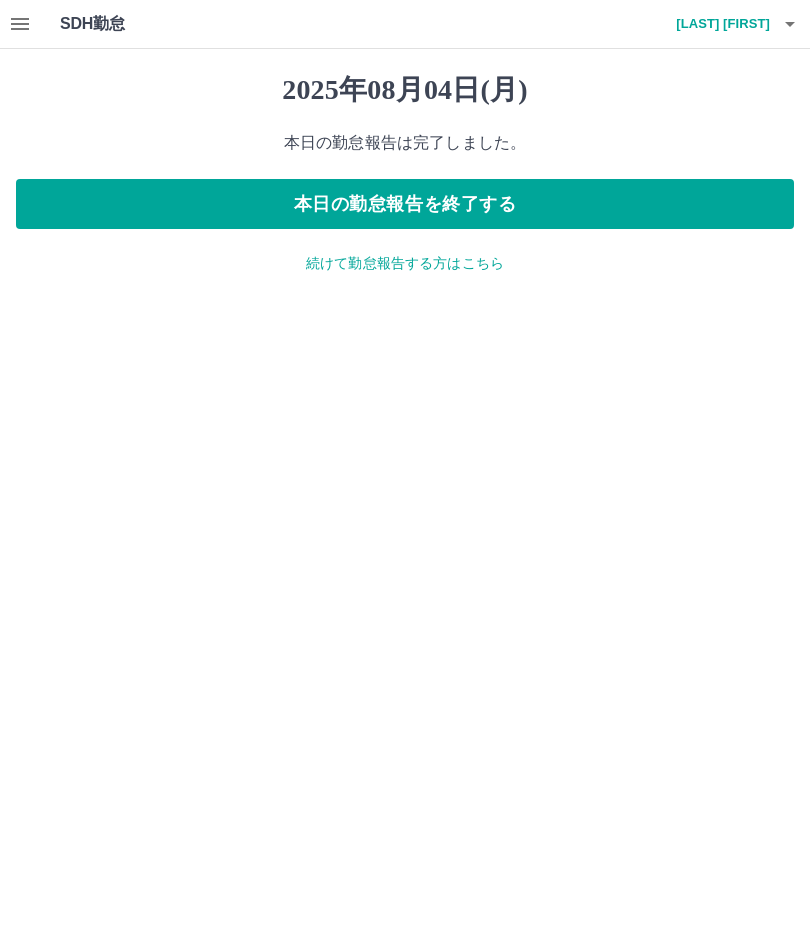 click on "本日の勤怠報告を終了する" at bounding box center (405, 204) 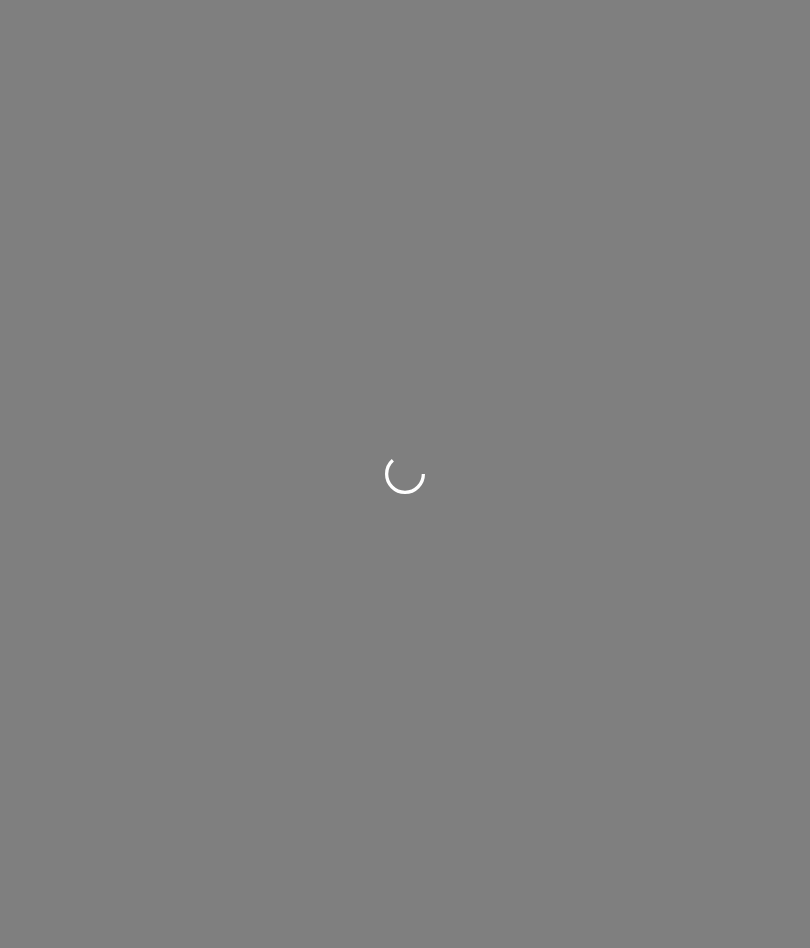 scroll, scrollTop: 0, scrollLeft: 0, axis: both 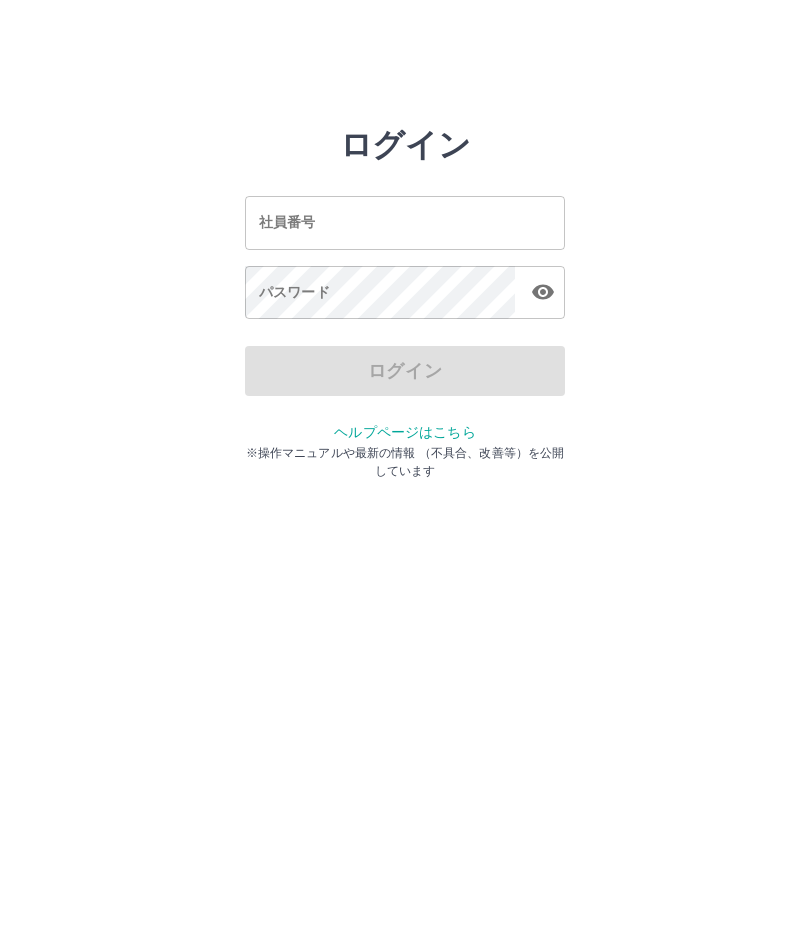 click on "社員番号" at bounding box center [405, 222] 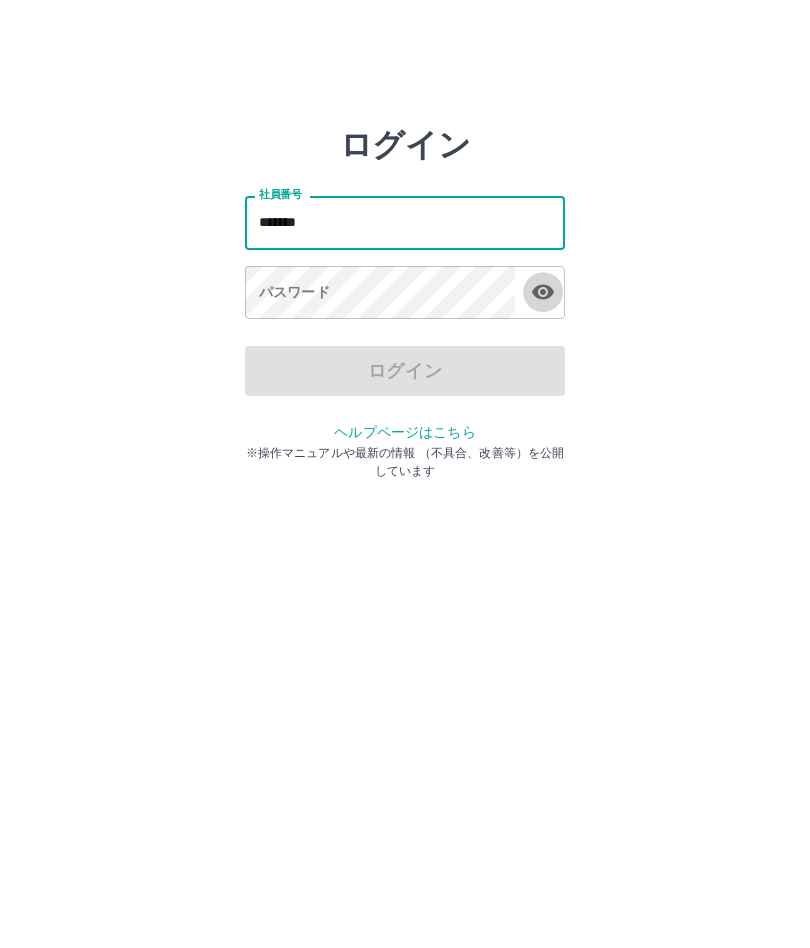 click 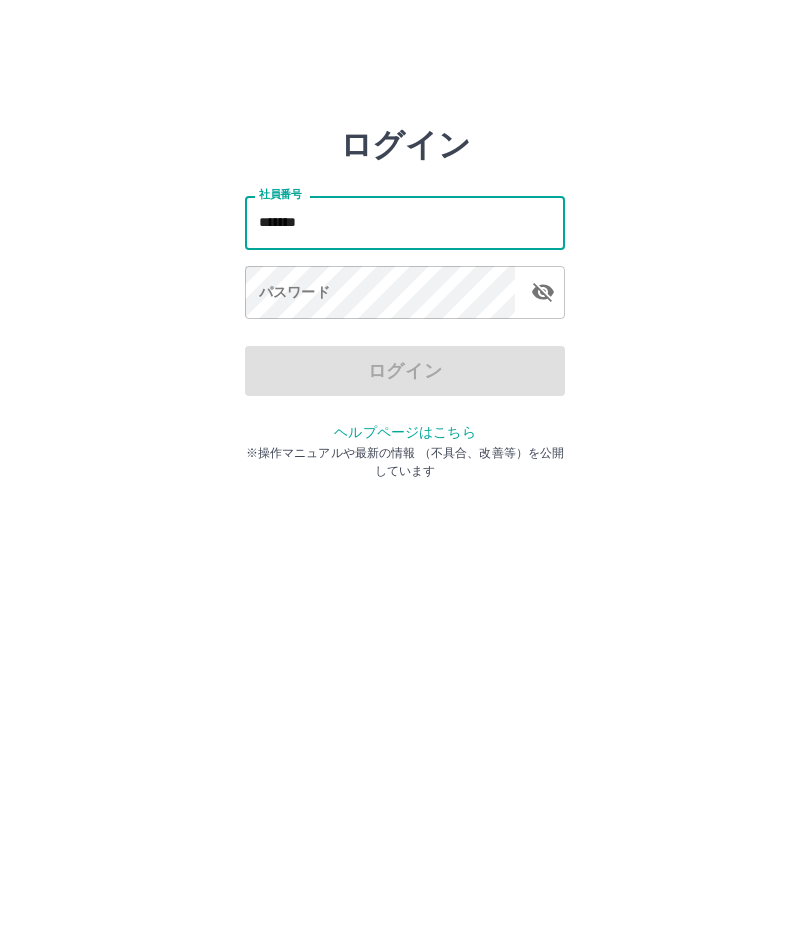type on "*******" 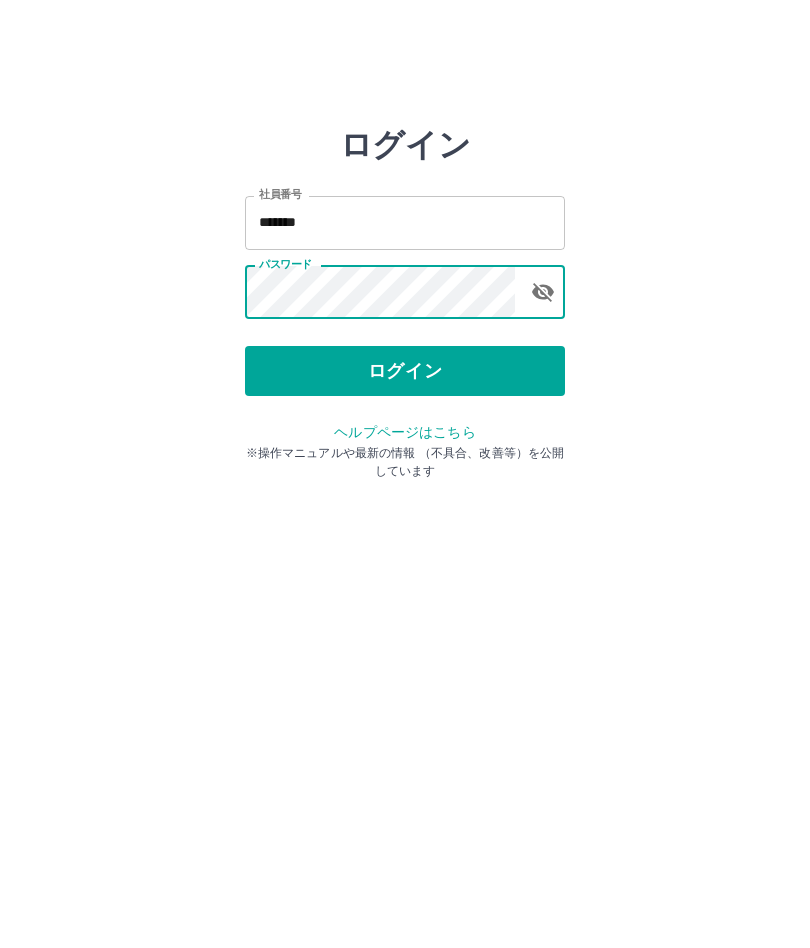 click on "ログイン" at bounding box center [405, 371] 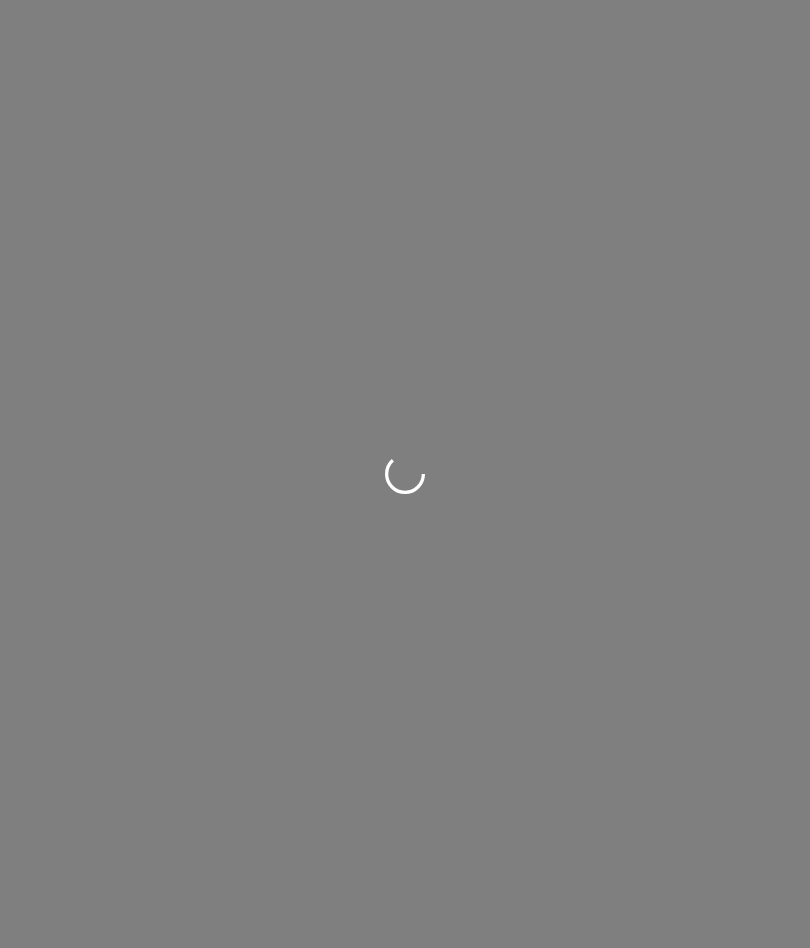 scroll, scrollTop: 0, scrollLeft: 0, axis: both 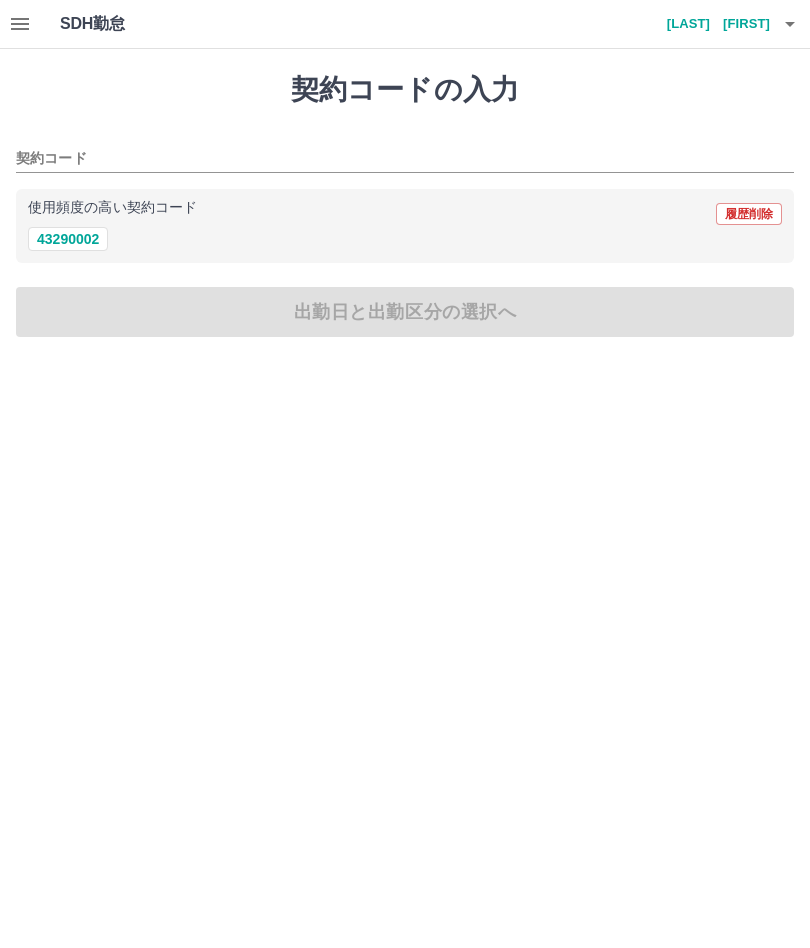 click on "43290002" at bounding box center (68, 239) 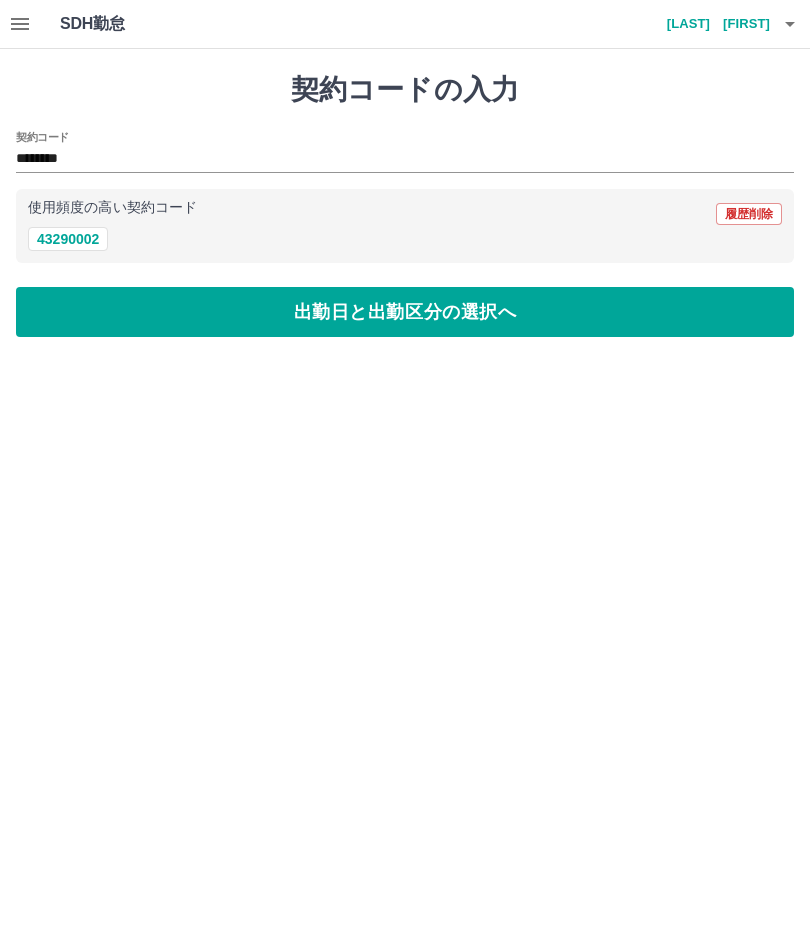 click on "出勤日と出勤区分の選択へ" at bounding box center (405, 312) 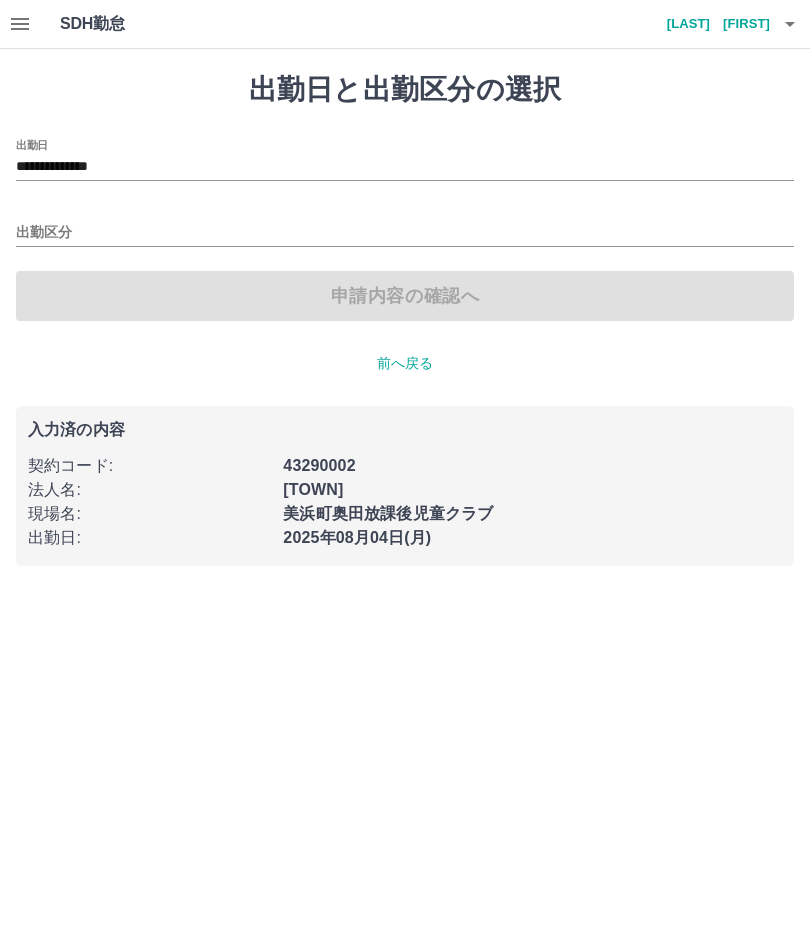 click on "出勤区分" at bounding box center (405, 233) 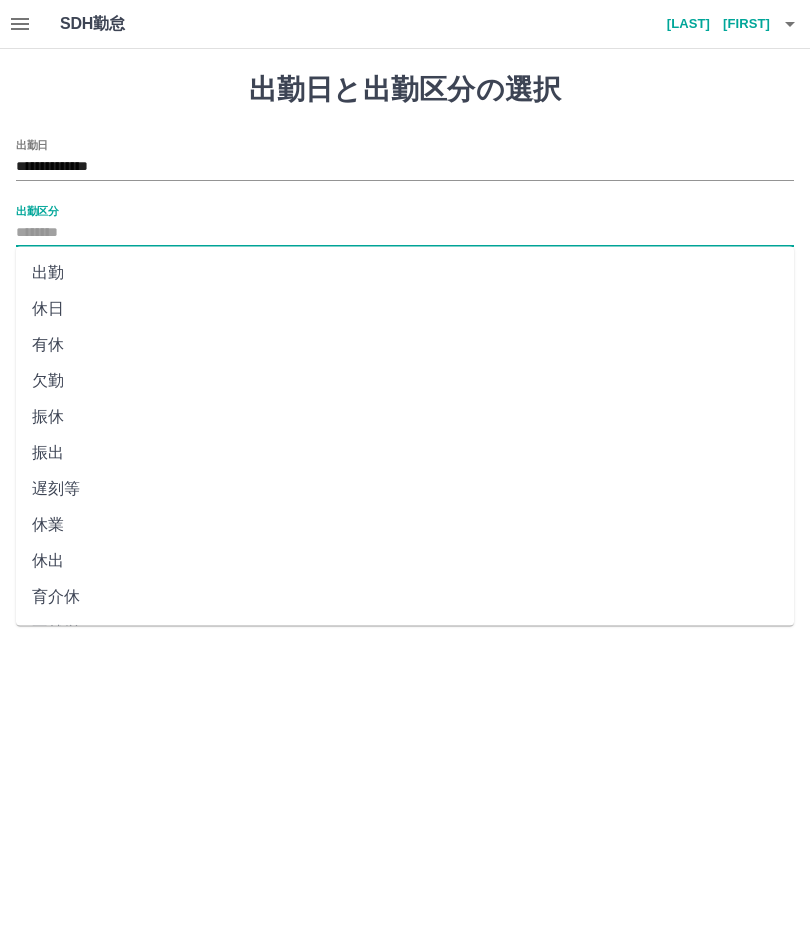 click on "出勤" at bounding box center [405, 273] 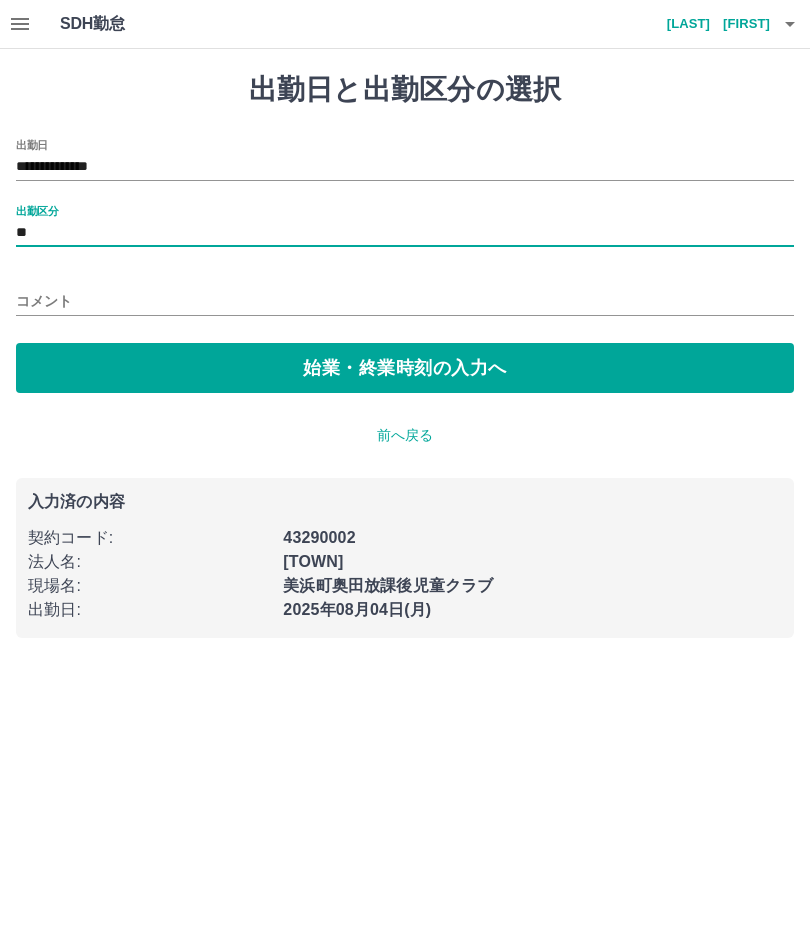 click on "始業・終業時刻の入力へ" at bounding box center (405, 368) 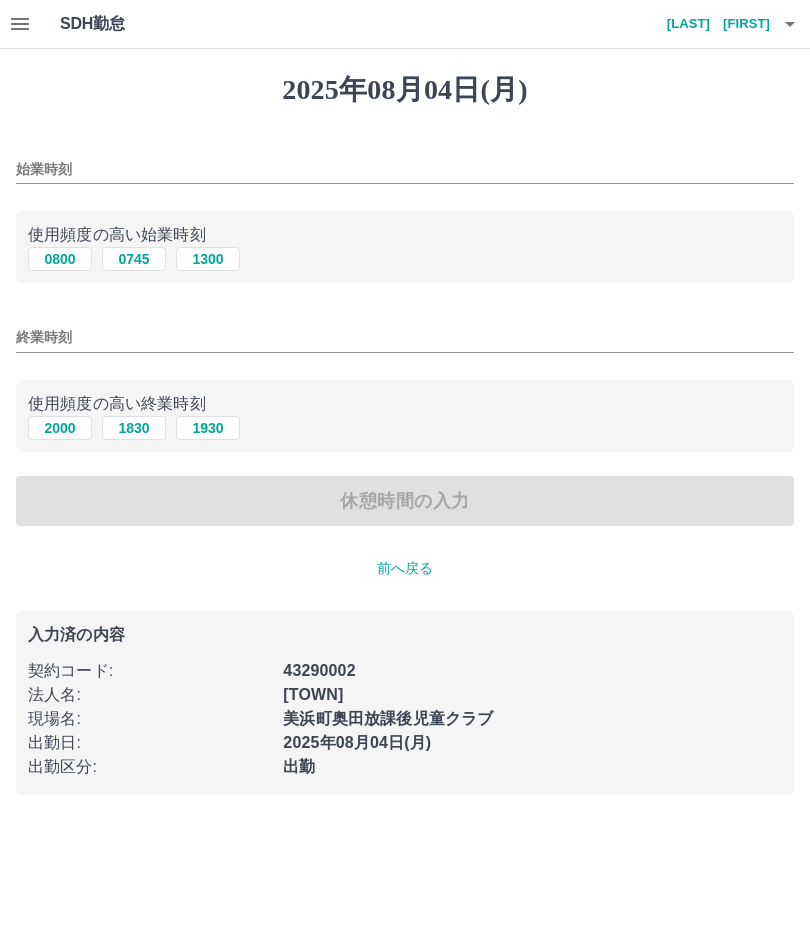 click on "0745" at bounding box center (134, 259) 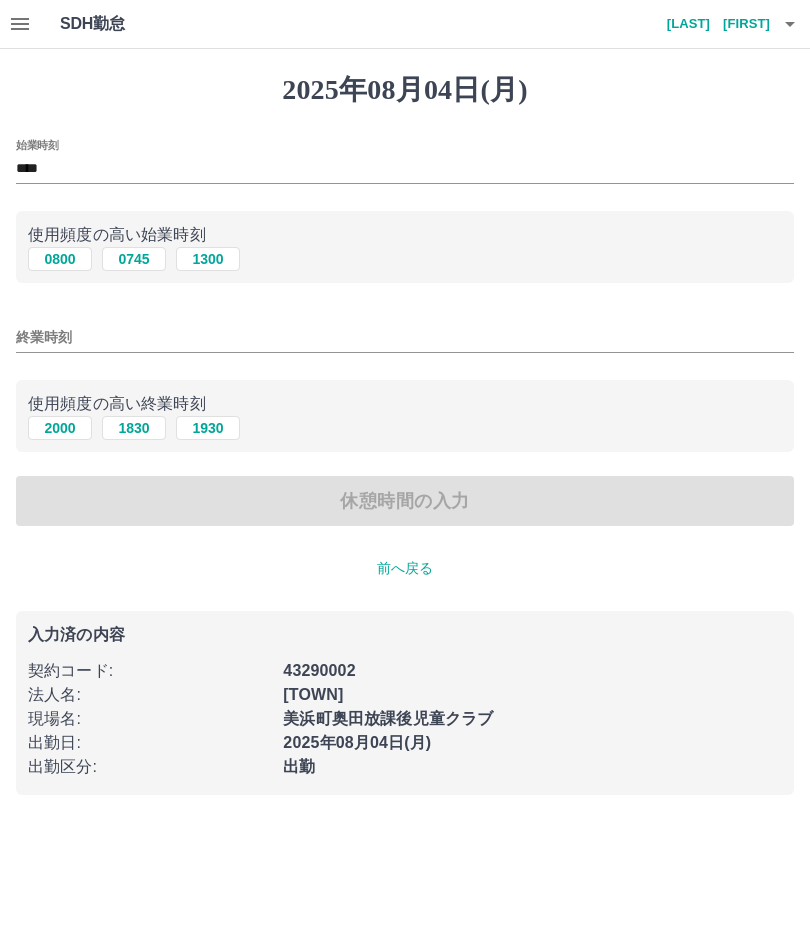 click on "1930" at bounding box center (208, 428) 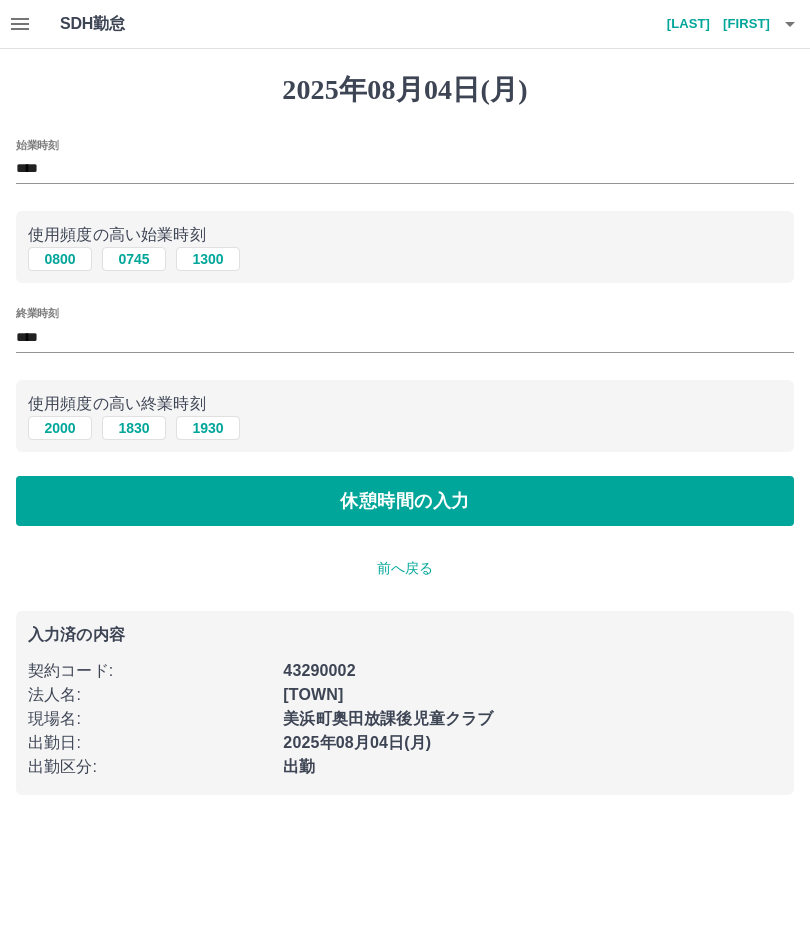 click on "休憩時間の入力" at bounding box center (405, 501) 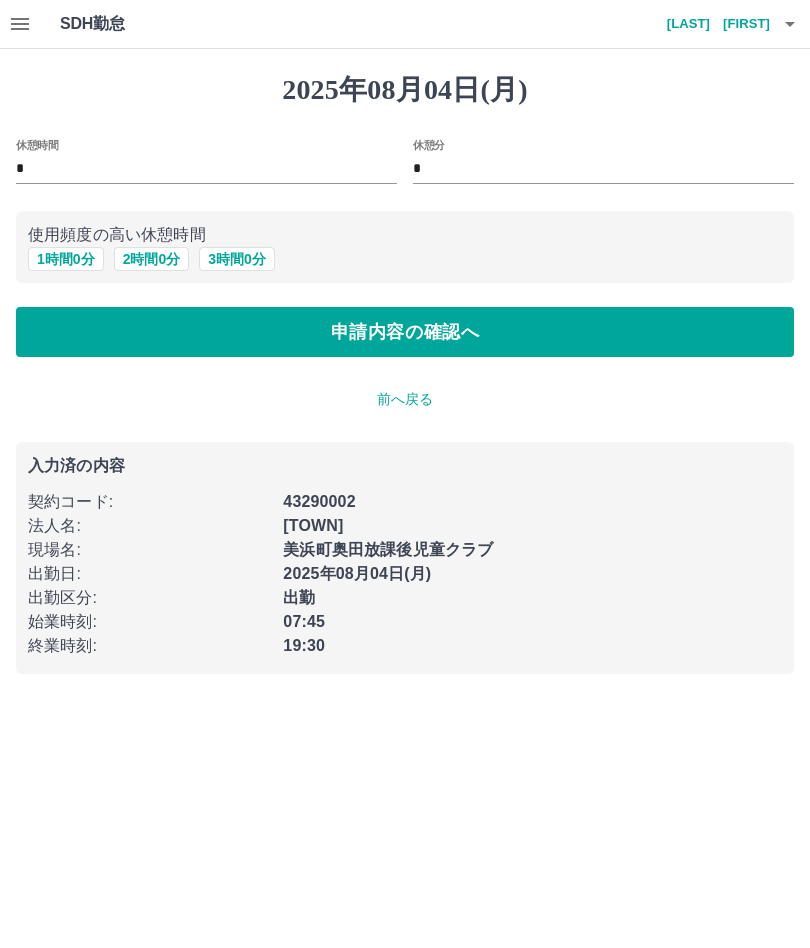 click on "1 時間 0 分" at bounding box center [66, 259] 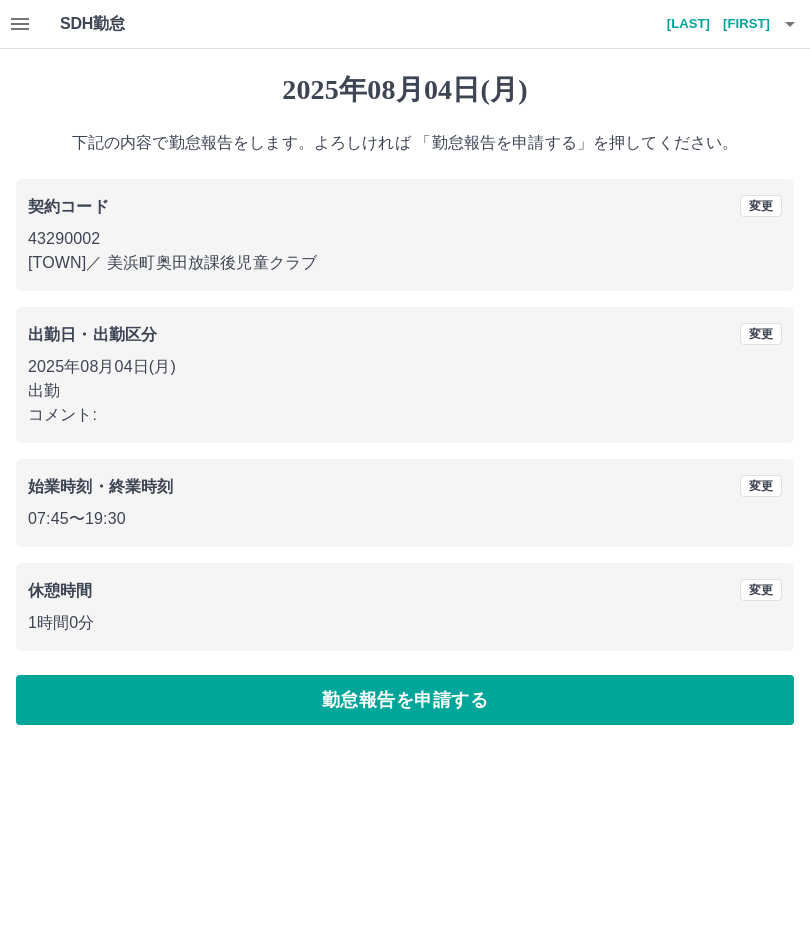 click on "勤怠報告を申請する" at bounding box center (405, 700) 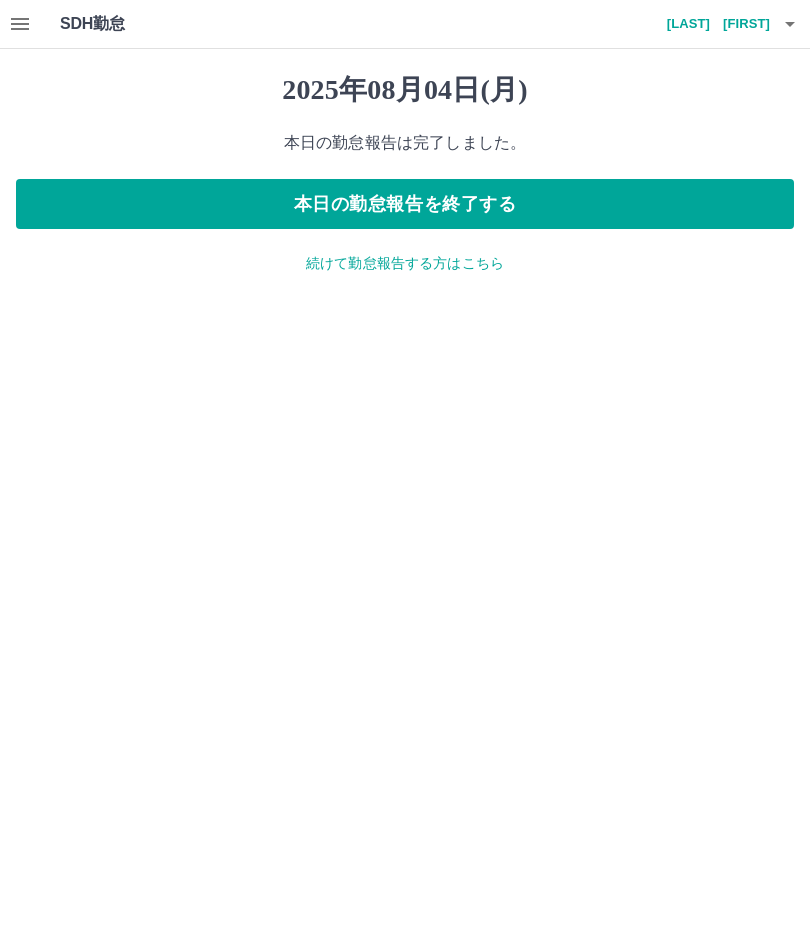click on "本日の勤怠報告を終了する" at bounding box center (405, 204) 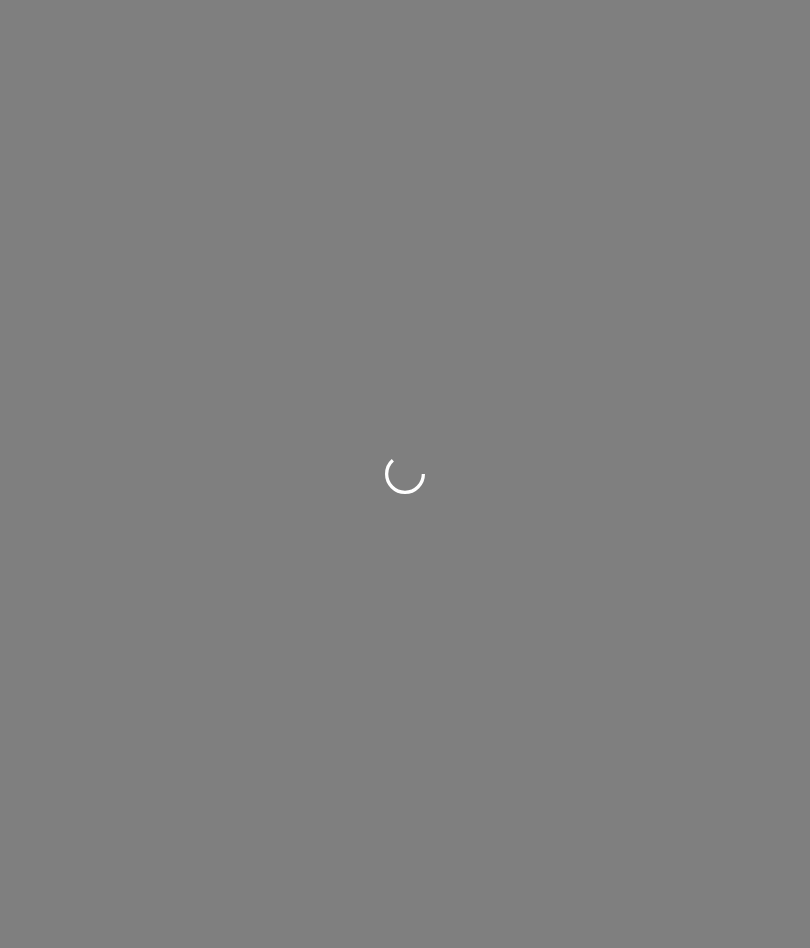 scroll, scrollTop: 0, scrollLeft: 0, axis: both 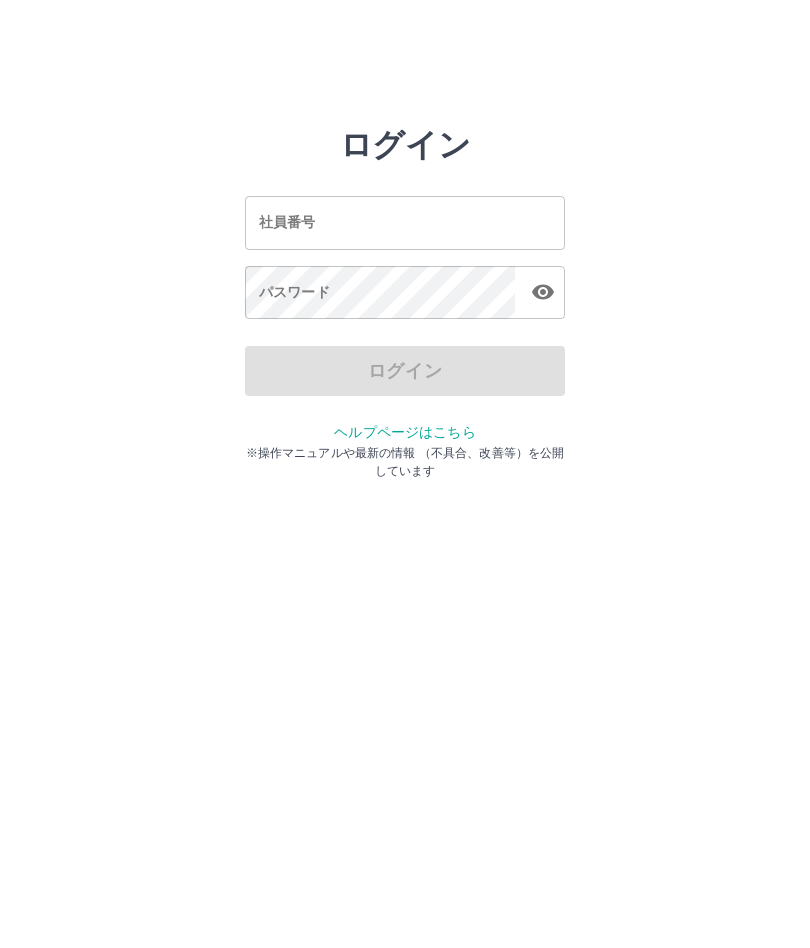 click on "社員番号" at bounding box center [405, 222] 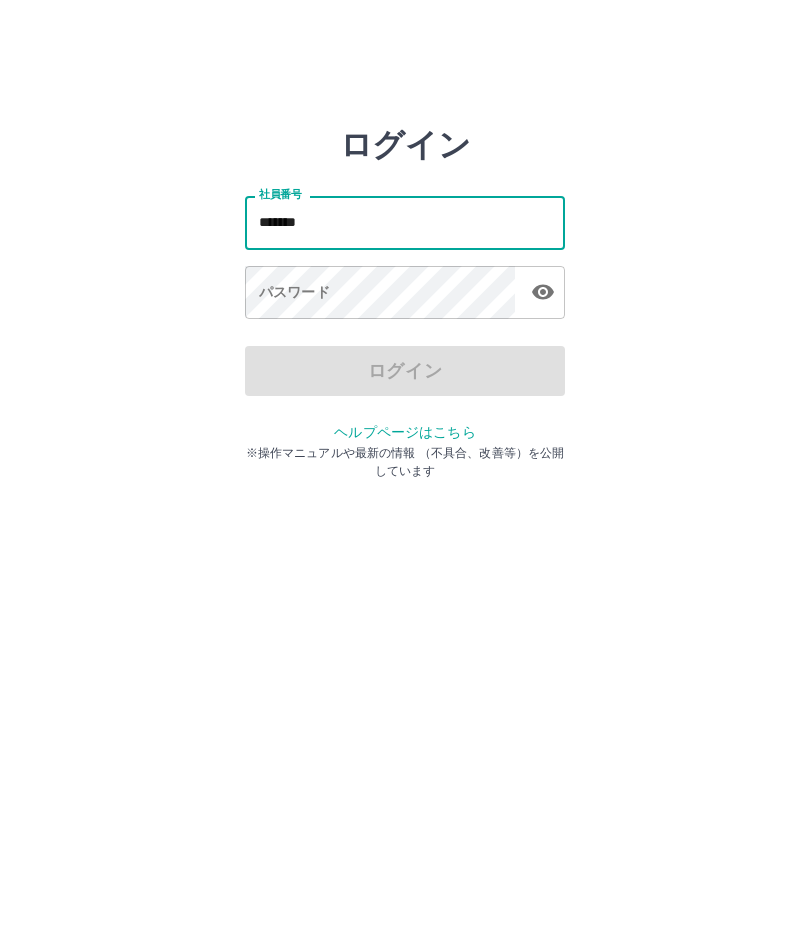 click 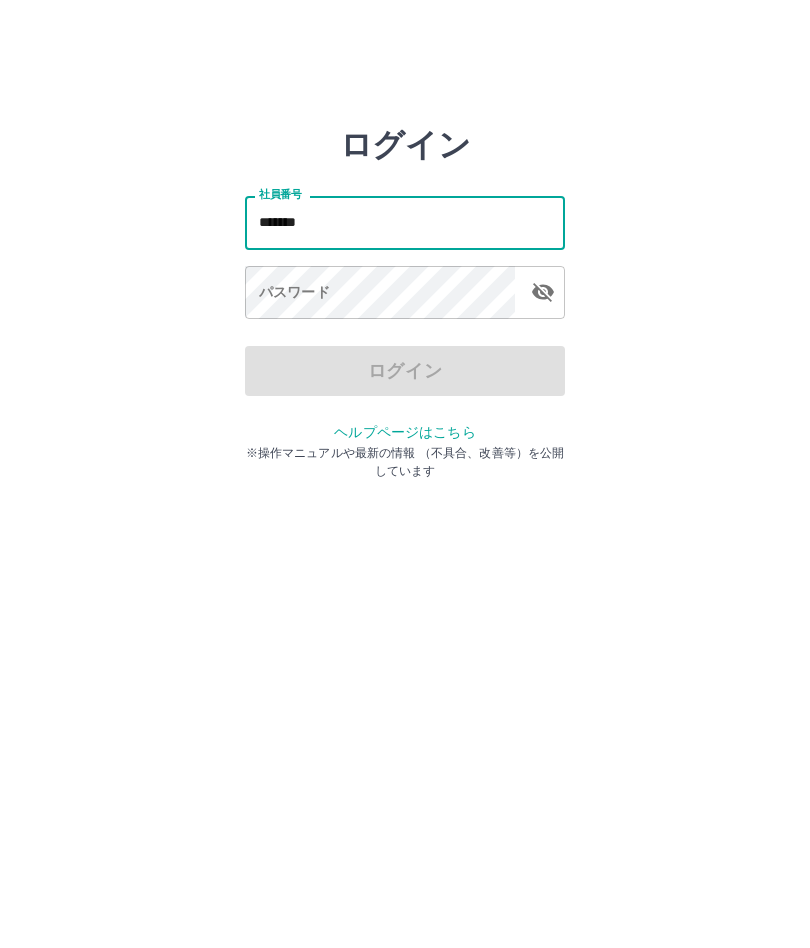 type on "*******" 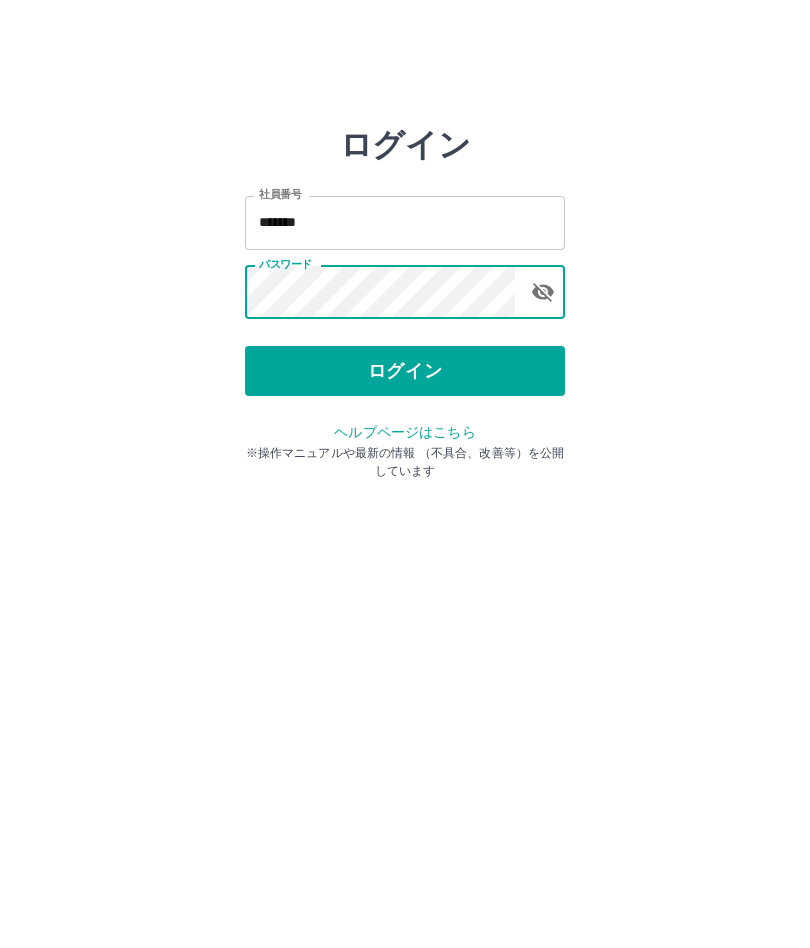 click on "ログイン" at bounding box center [405, 371] 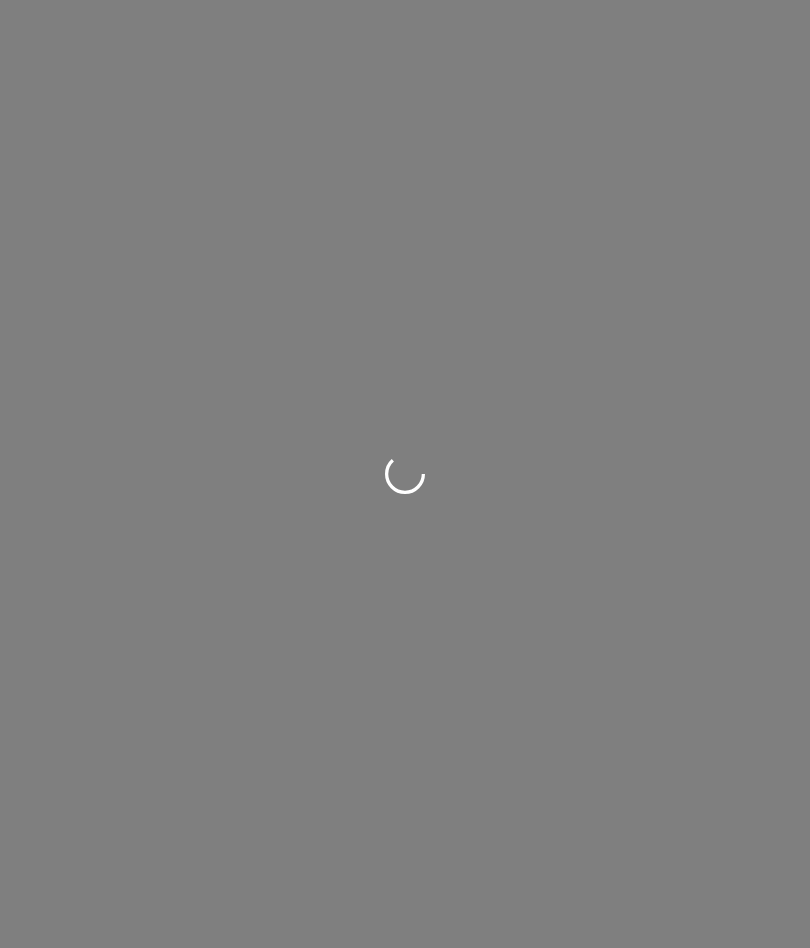 scroll, scrollTop: 0, scrollLeft: 0, axis: both 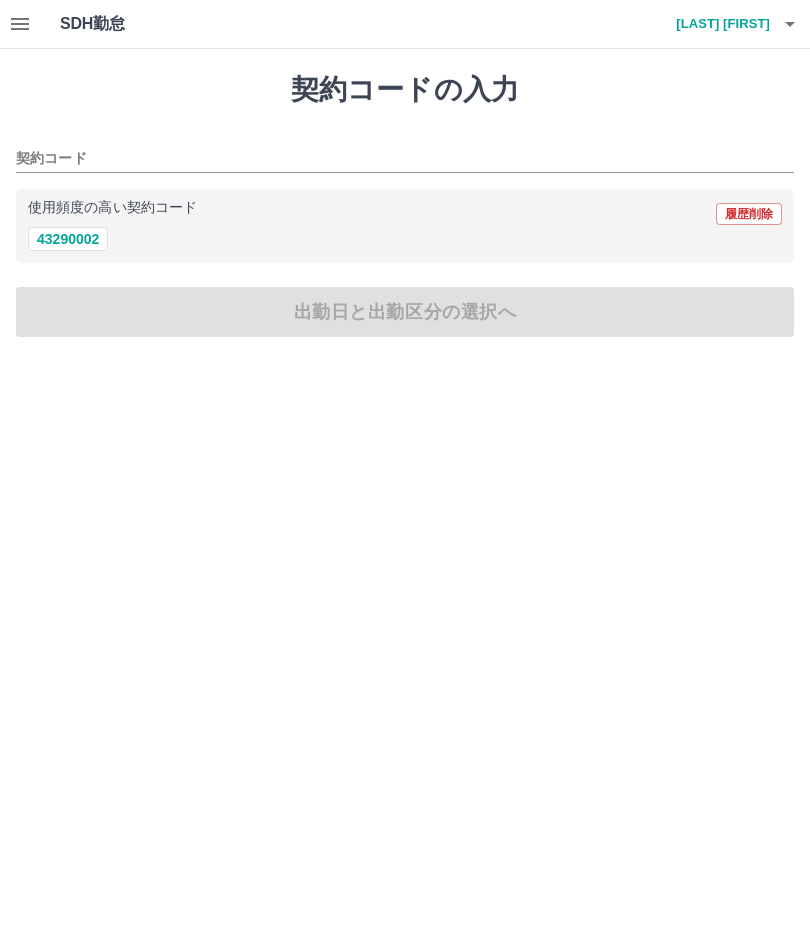 click on "43290002" at bounding box center (68, 239) 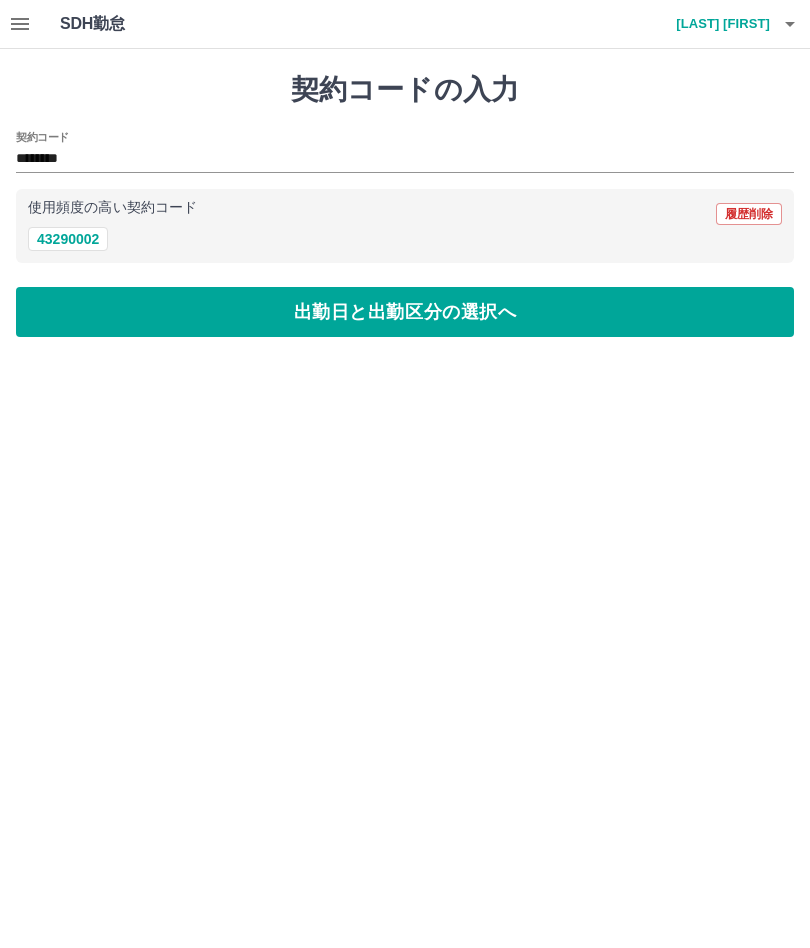 click on "出勤日と出勤区分の選択へ" at bounding box center [405, 312] 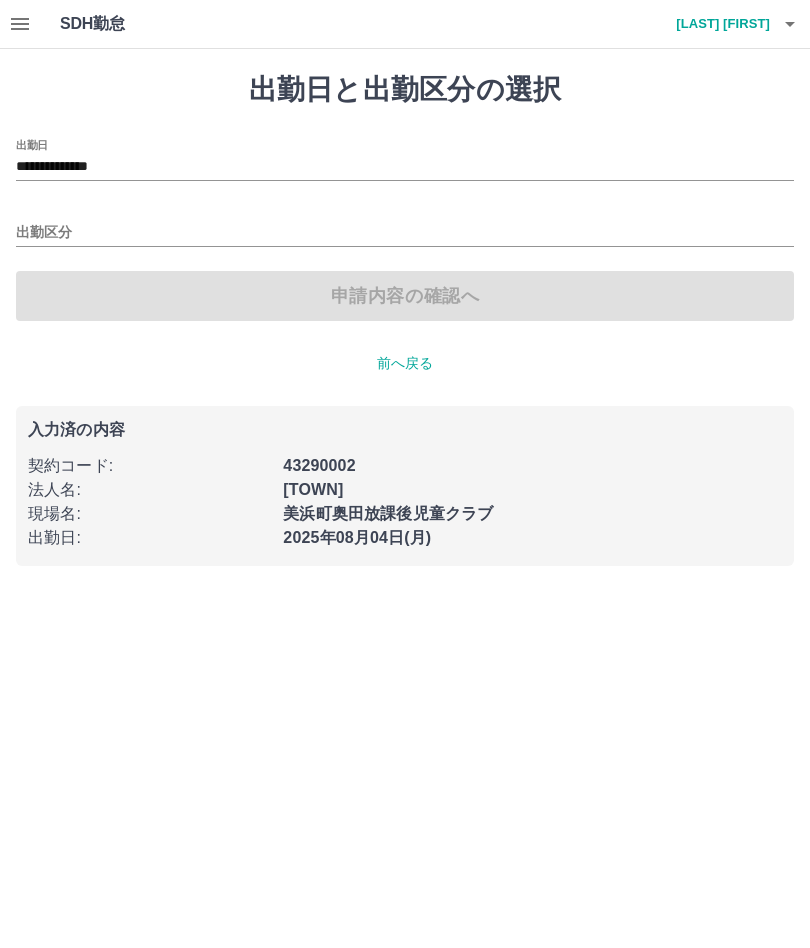 click on "出勤区分" at bounding box center [405, 233] 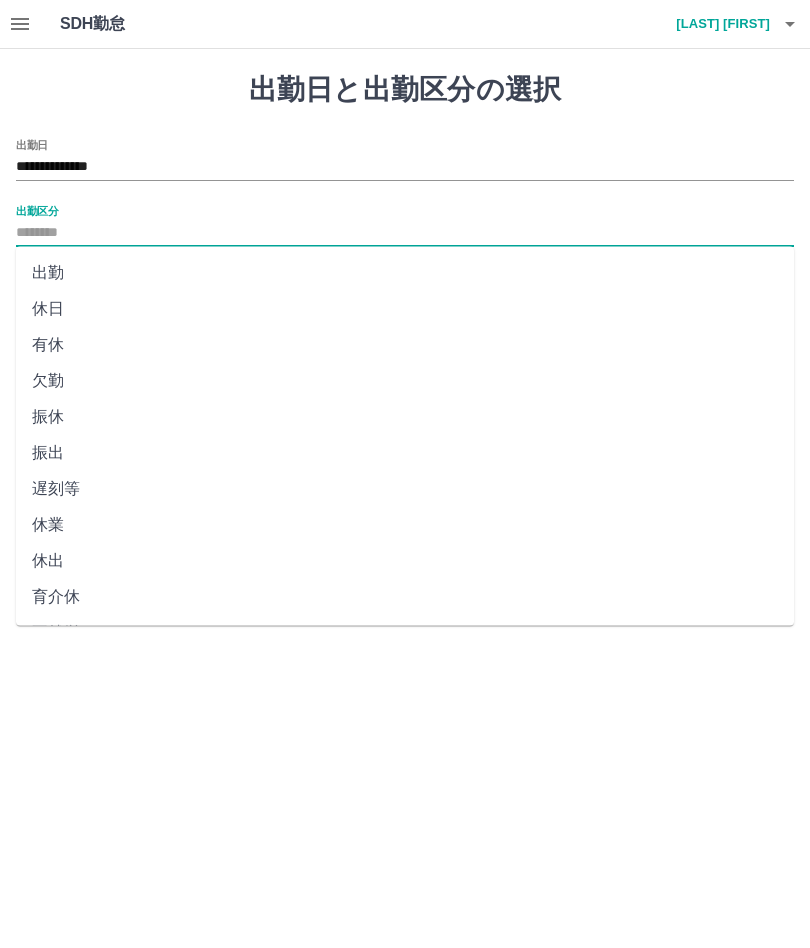 click on "出勤" at bounding box center [405, 273] 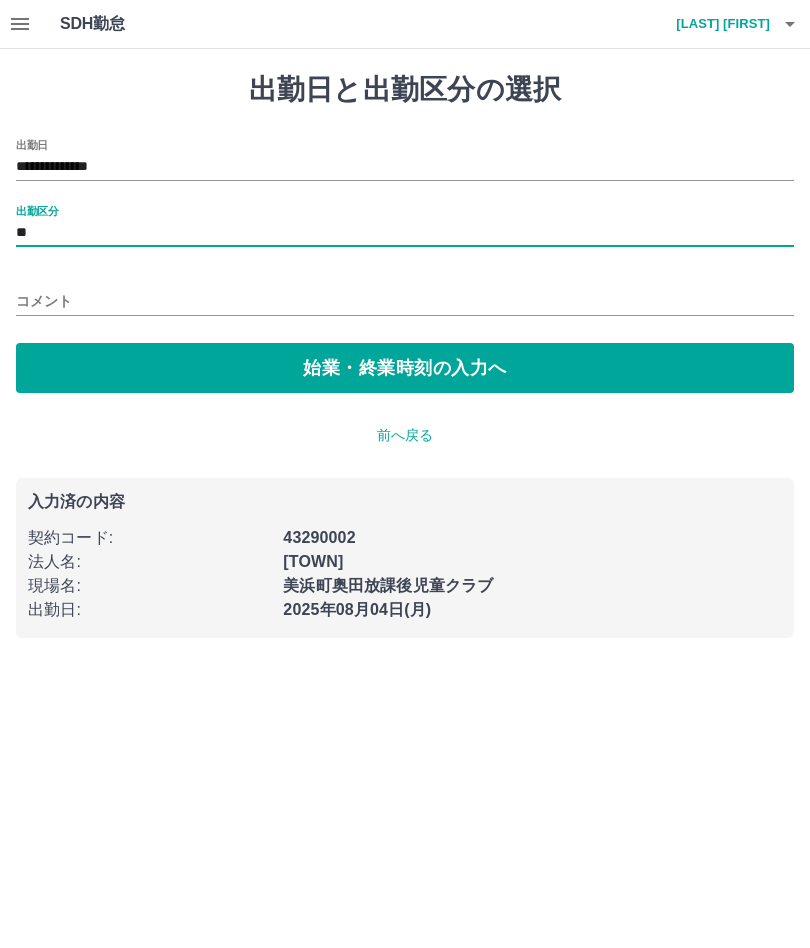 click on "始業・終業時刻の入力へ" at bounding box center [405, 368] 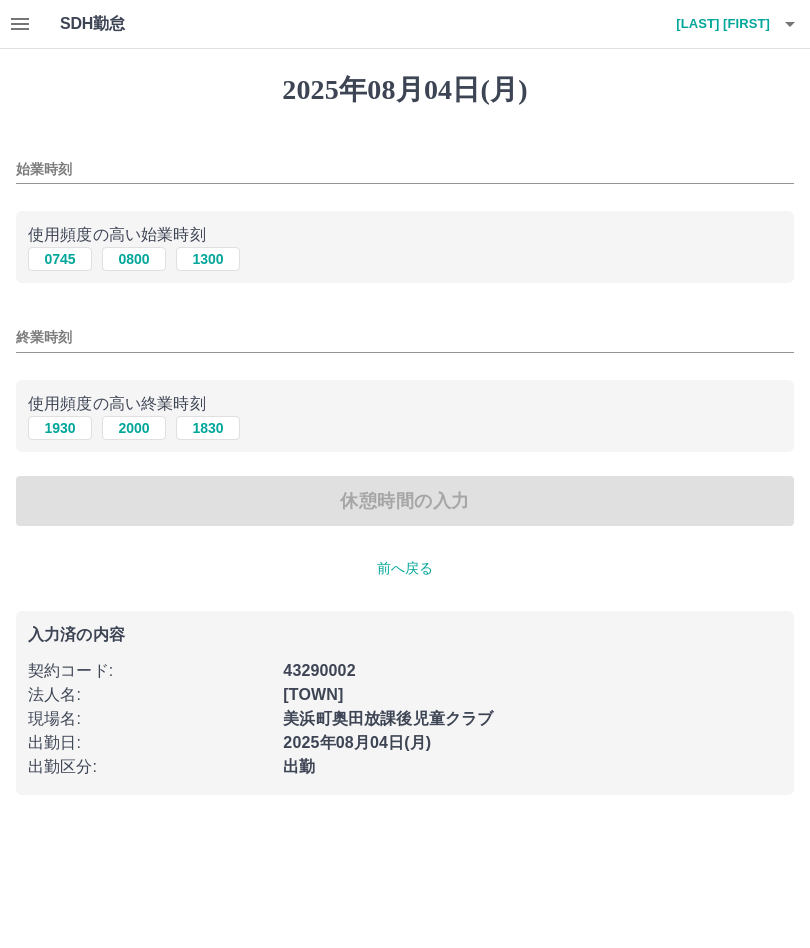 click on "0745" at bounding box center (60, 259) 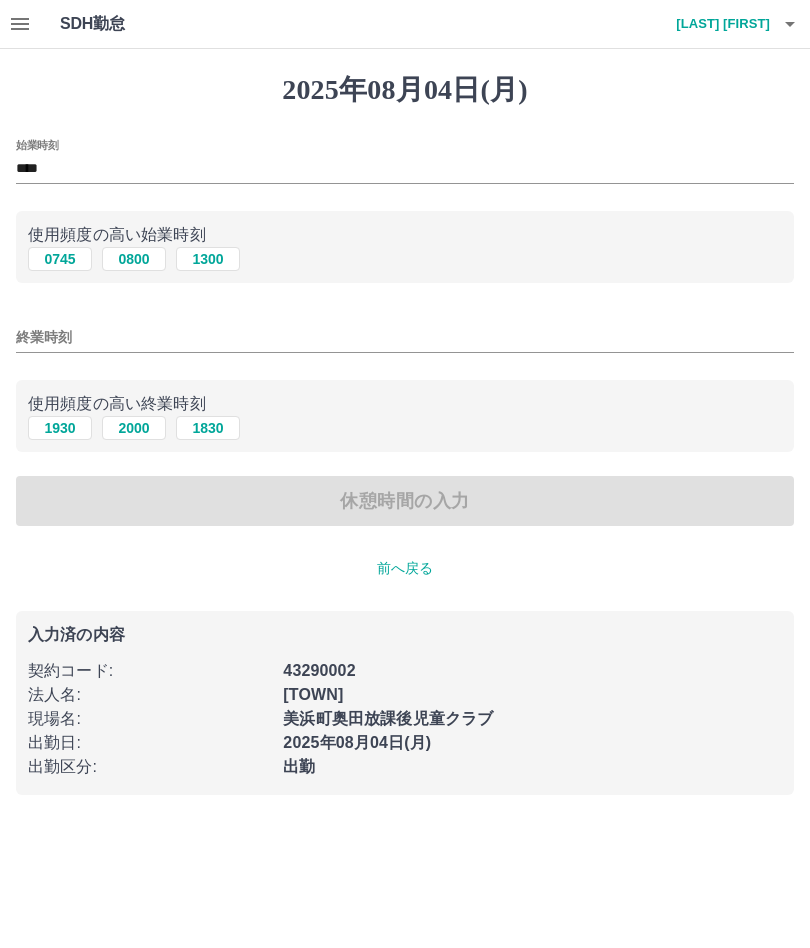 click on "終業時刻" at bounding box center [405, 337] 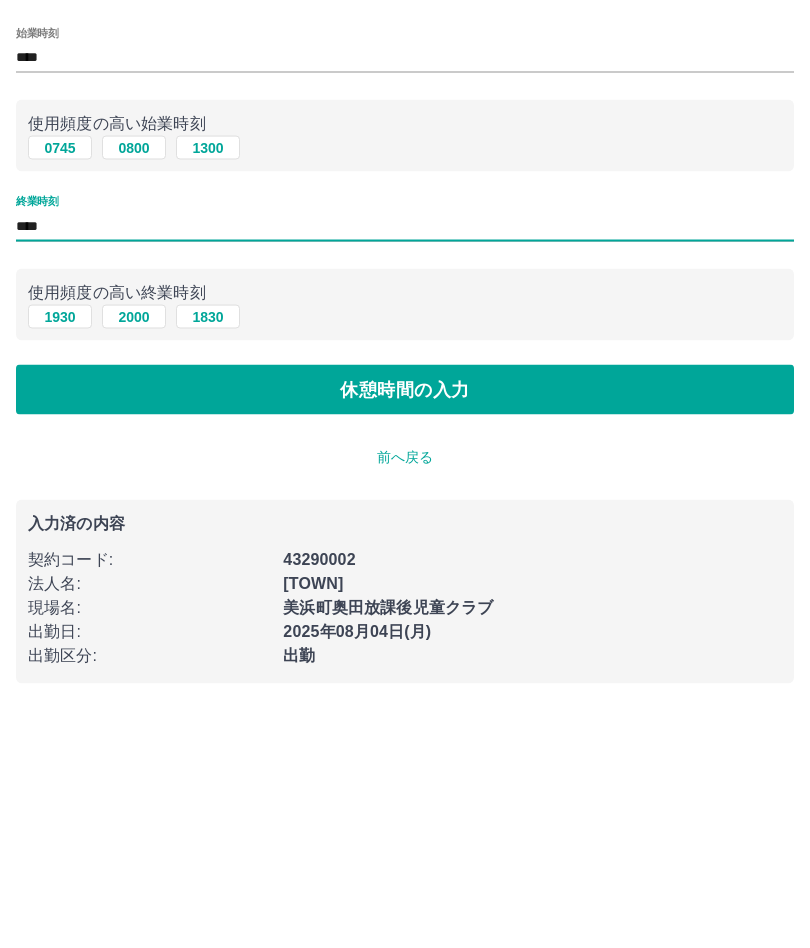 type on "****" 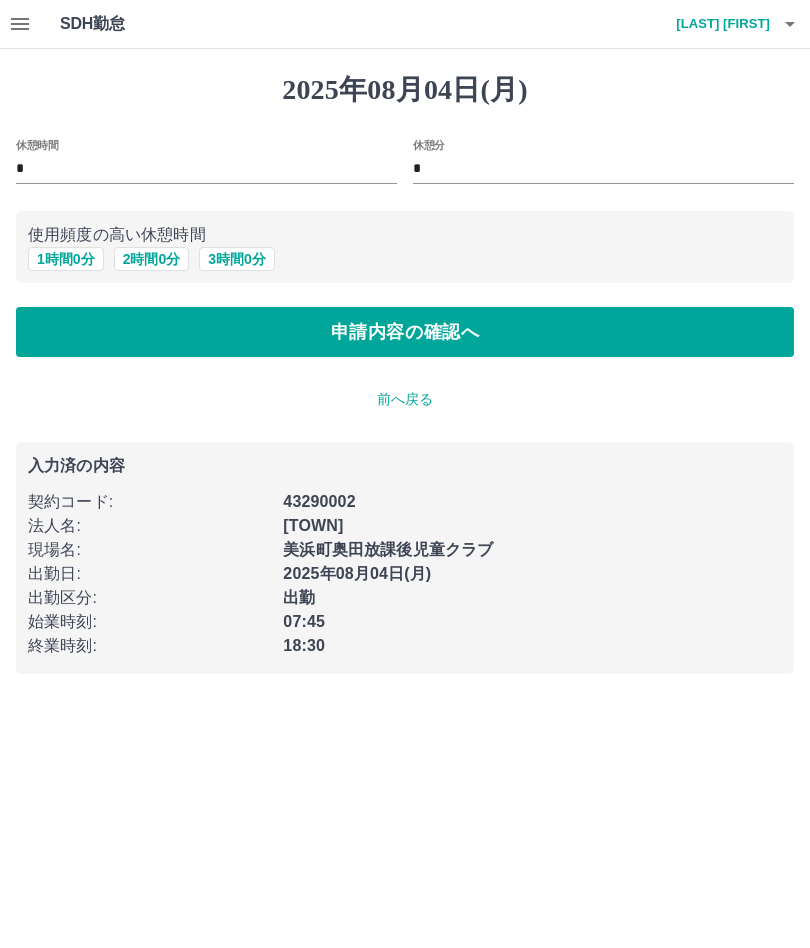 click on "1 時間 0 分" at bounding box center [66, 259] 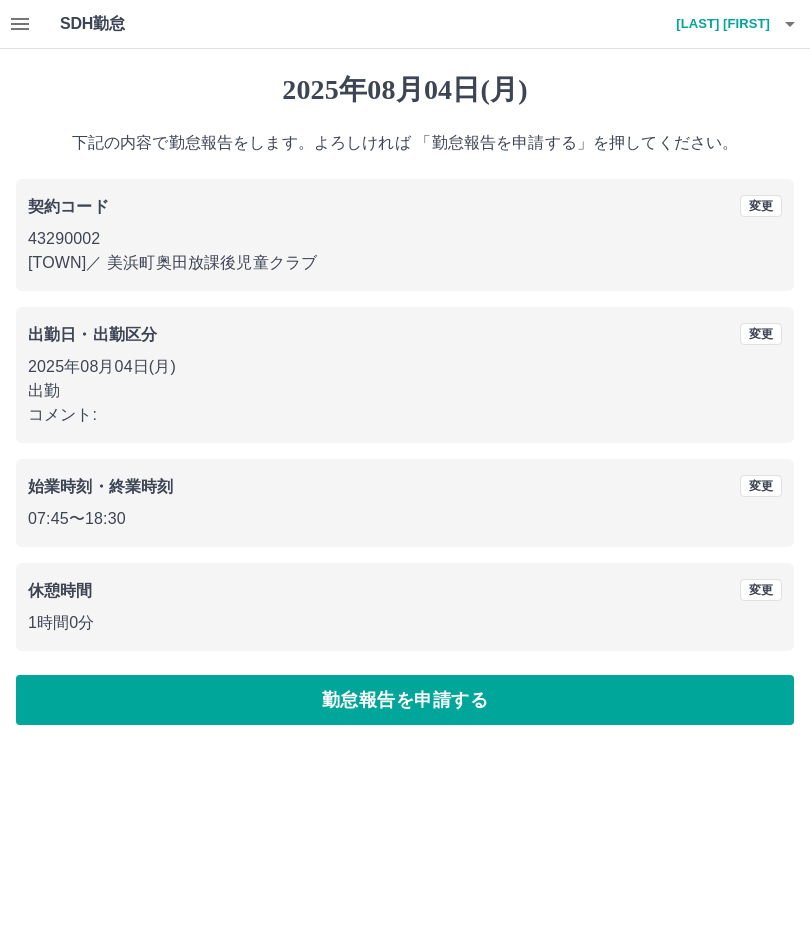 click on "勤怠報告を申請する" at bounding box center [405, 700] 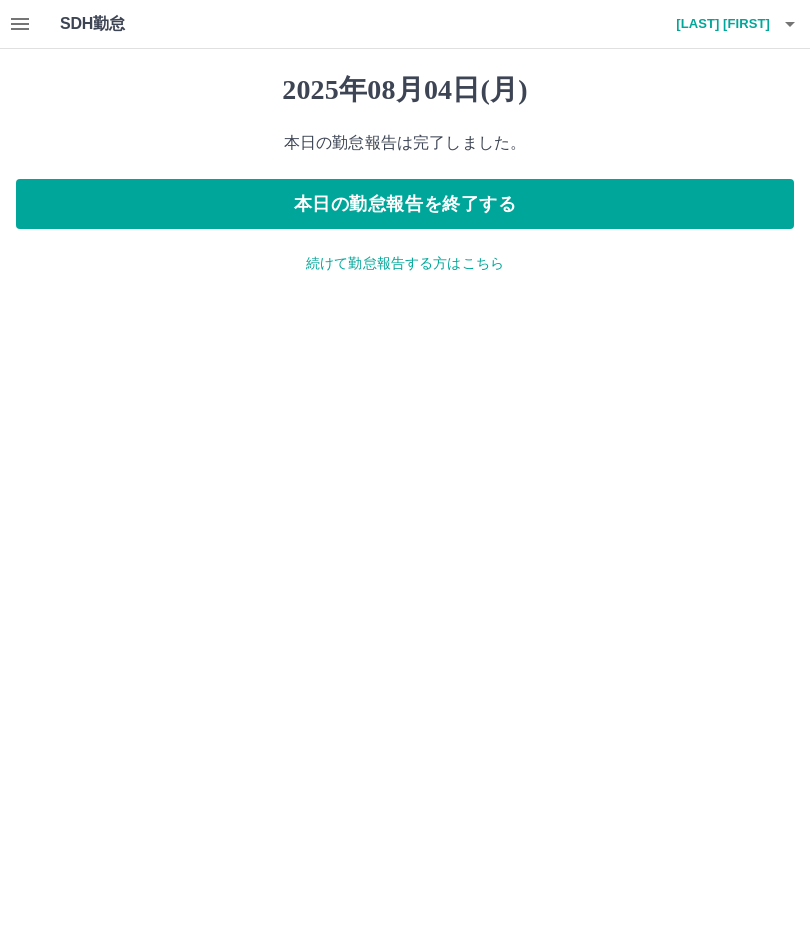 click on "本日の勤怠報告を終了する" at bounding box center (405, 204) 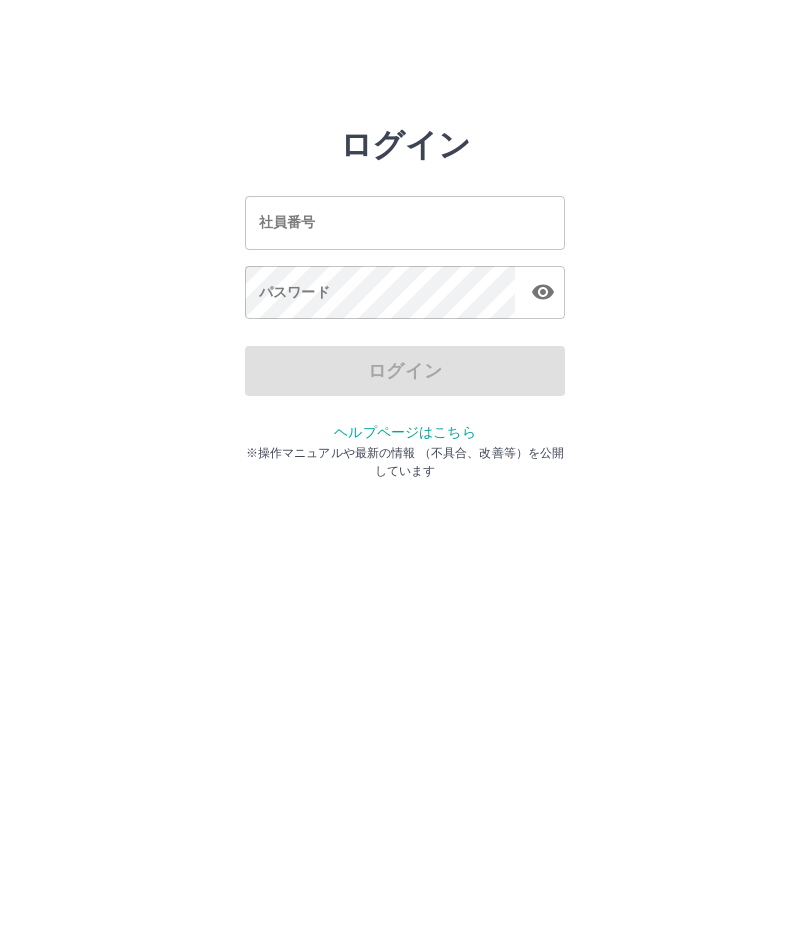 scroll, scrollTop: 0, scrollLeft: 0, axis: both 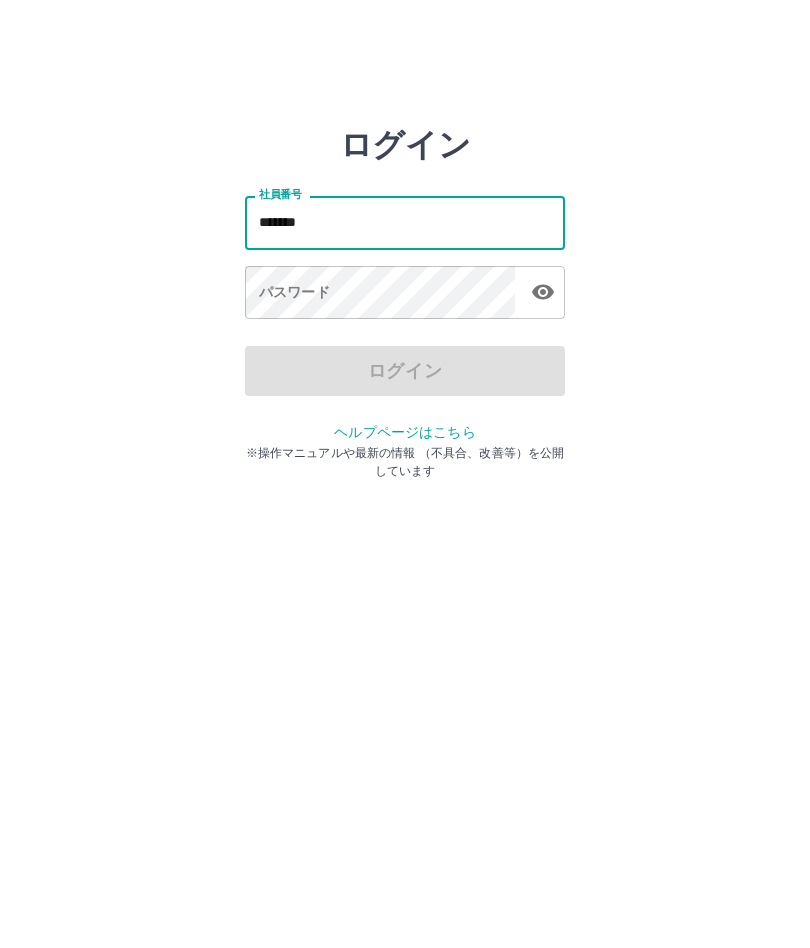 type on "*******" 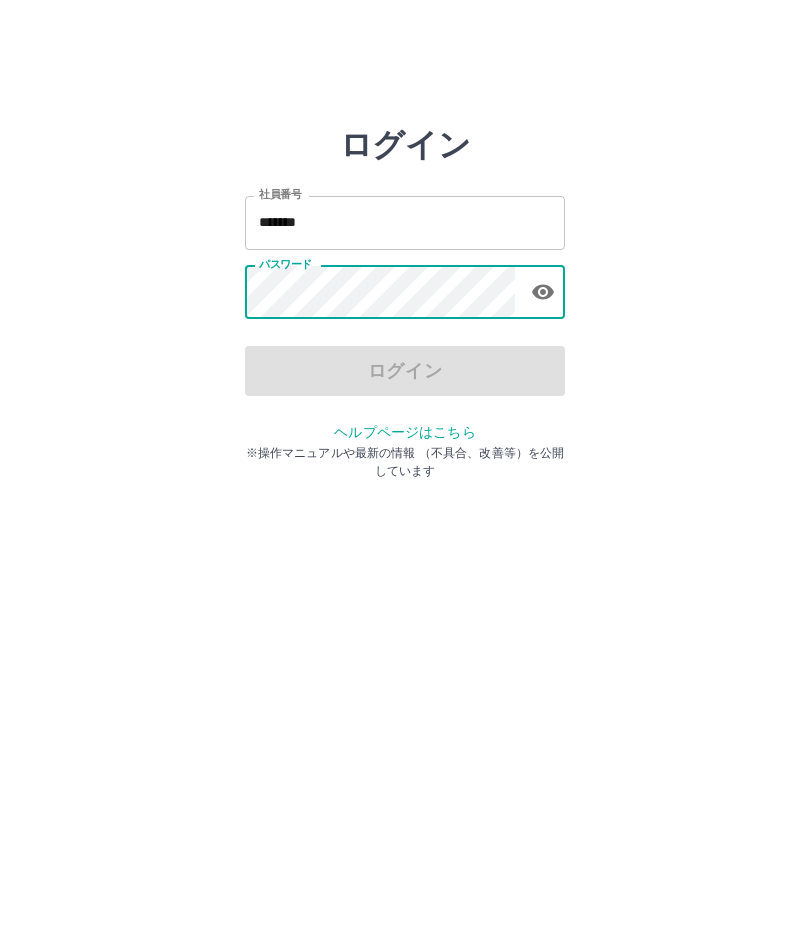 click on "*******" at bounding box center (405, 222) 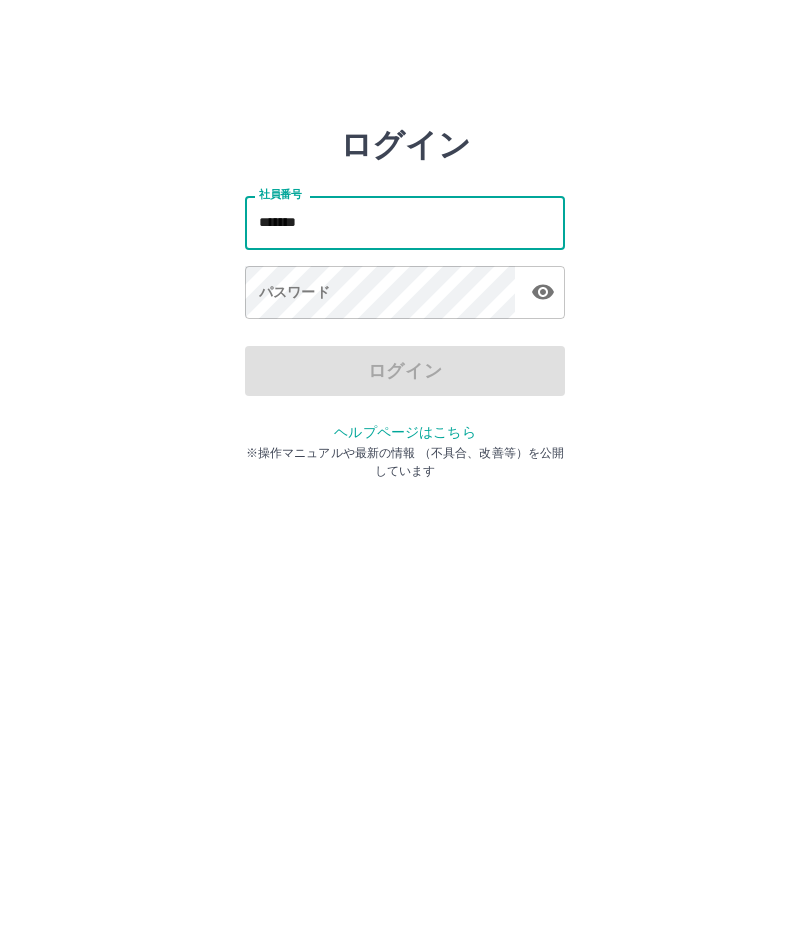 click 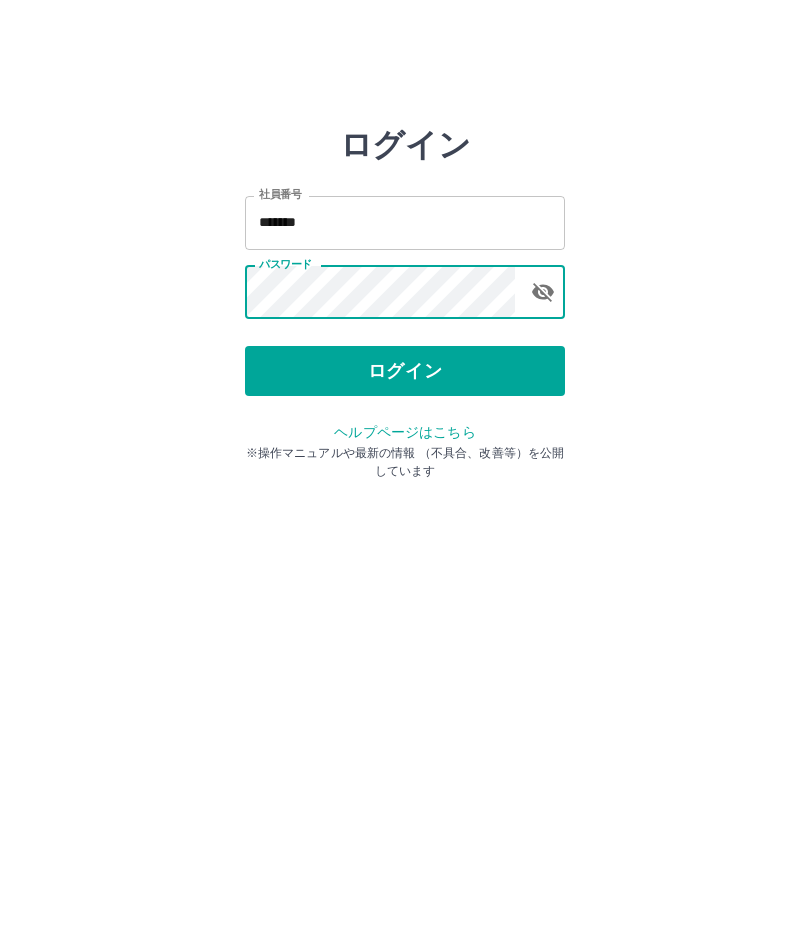 click on "ログイン" at bounding box center (405, 371) 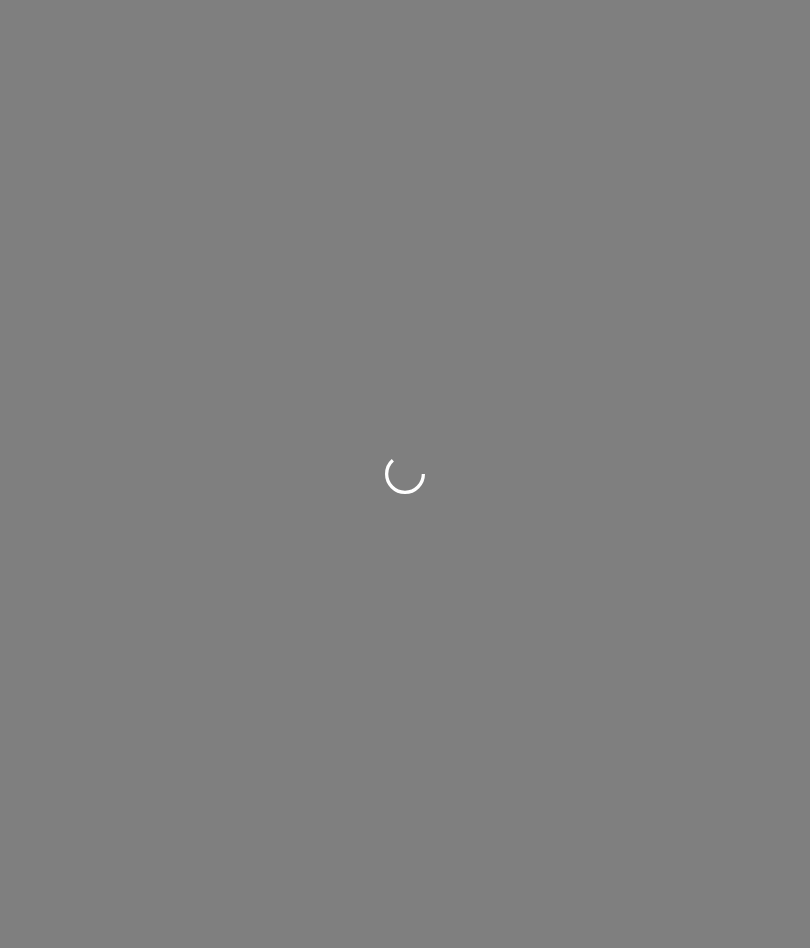 scroll, scrollTop: 0, scrollLeft: 0, axis: both 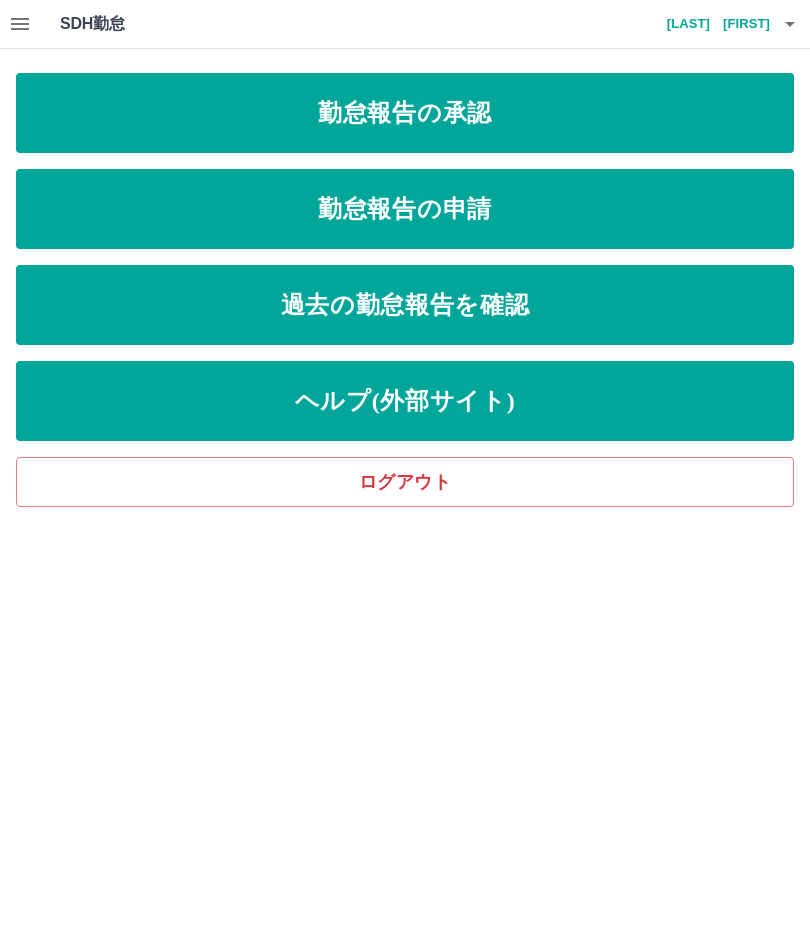 click on "勤怠報告の申請" at bounding box center (405, 209) 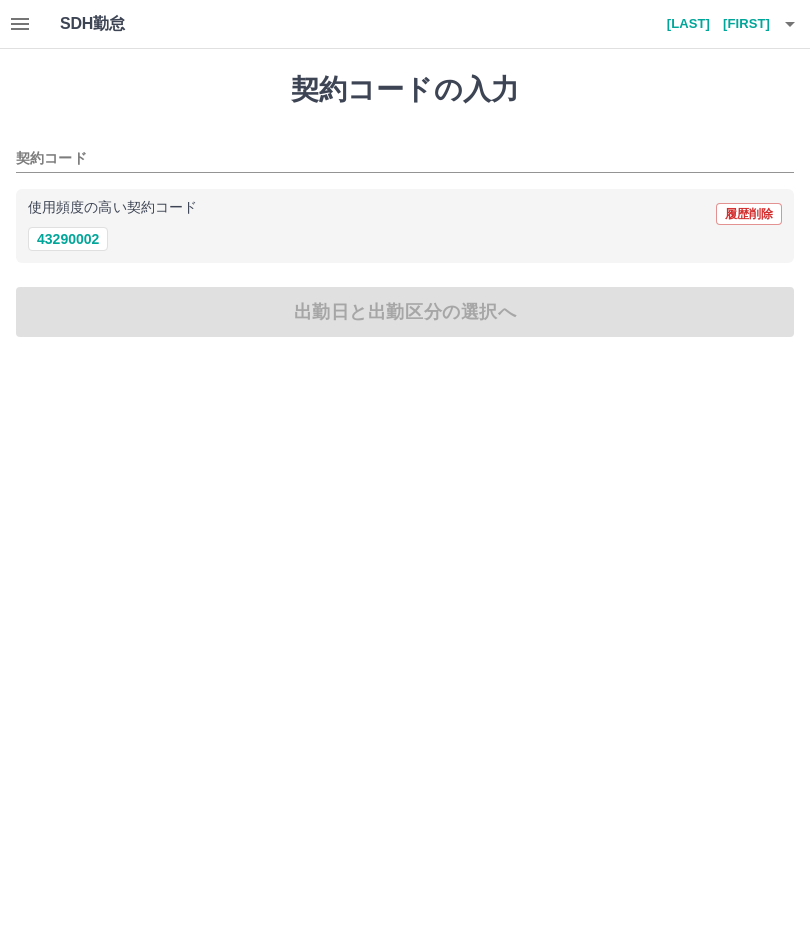 click on "43290002" at bounding box center (68, 239) 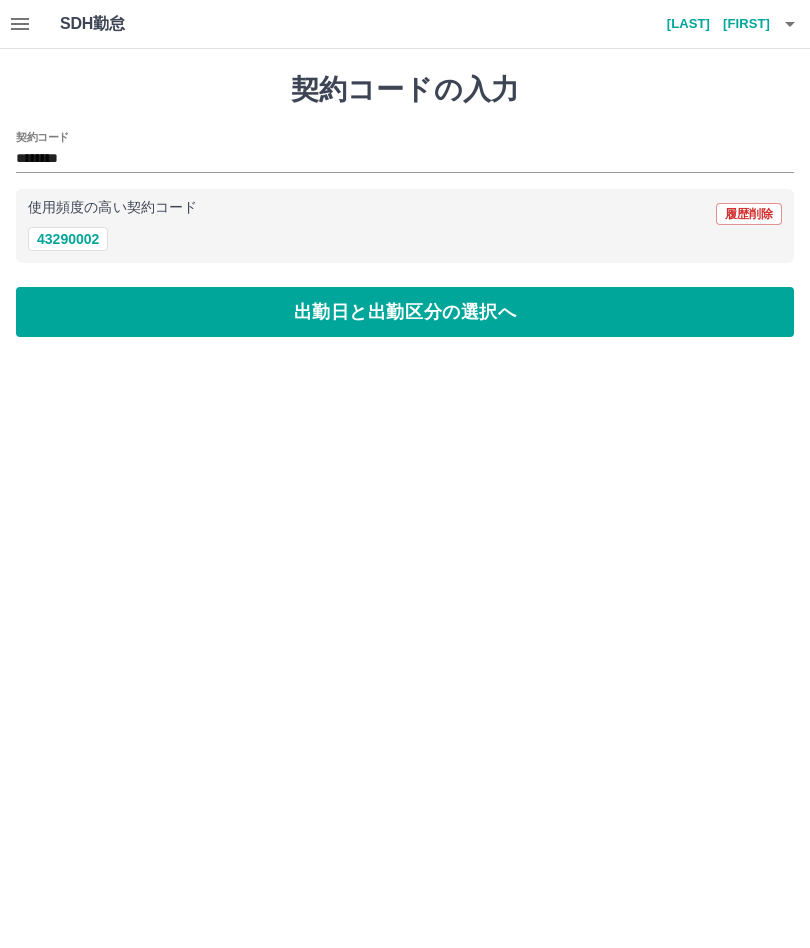 click on "出勤日と出勤区分の選択へ" at bounding box center (405, 312) 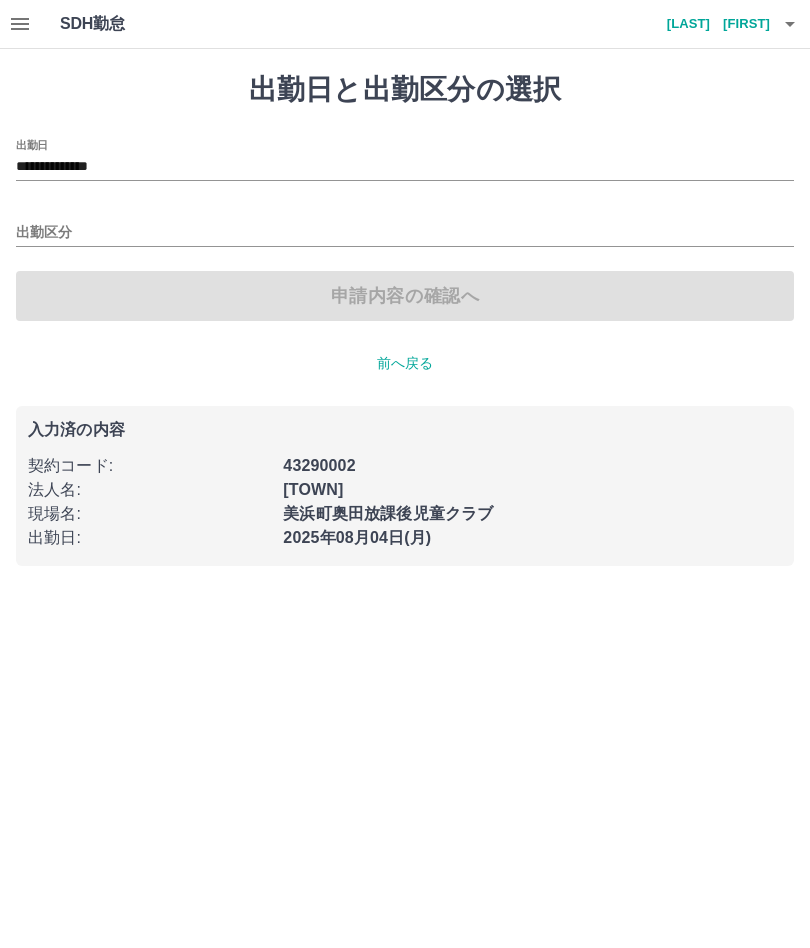 click on "出勤区分" at bounding box center (405, 233) 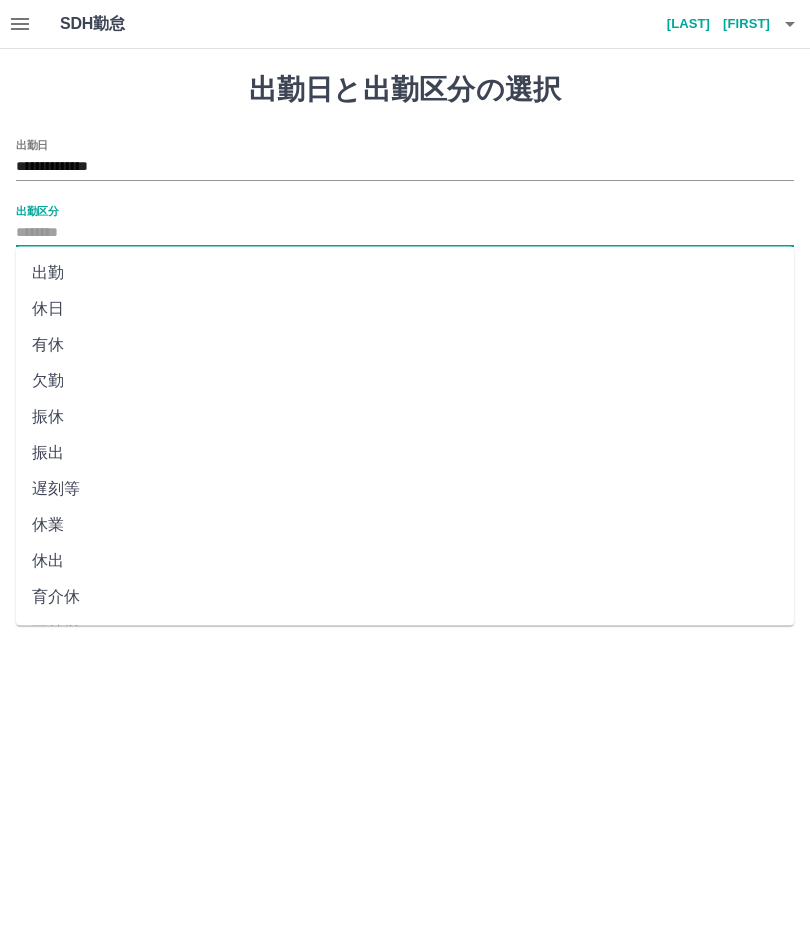 click on "出勤" at bounding box center [405, 273] 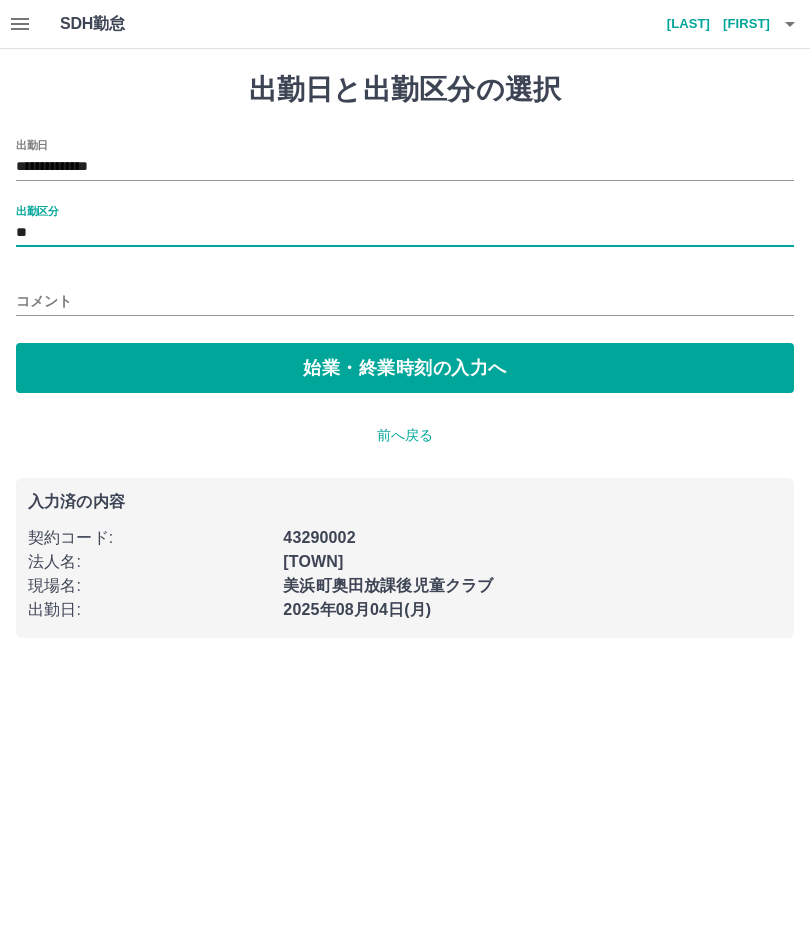 click on "始業・終業時刻の入力へ" at bounding box center (405, 368) 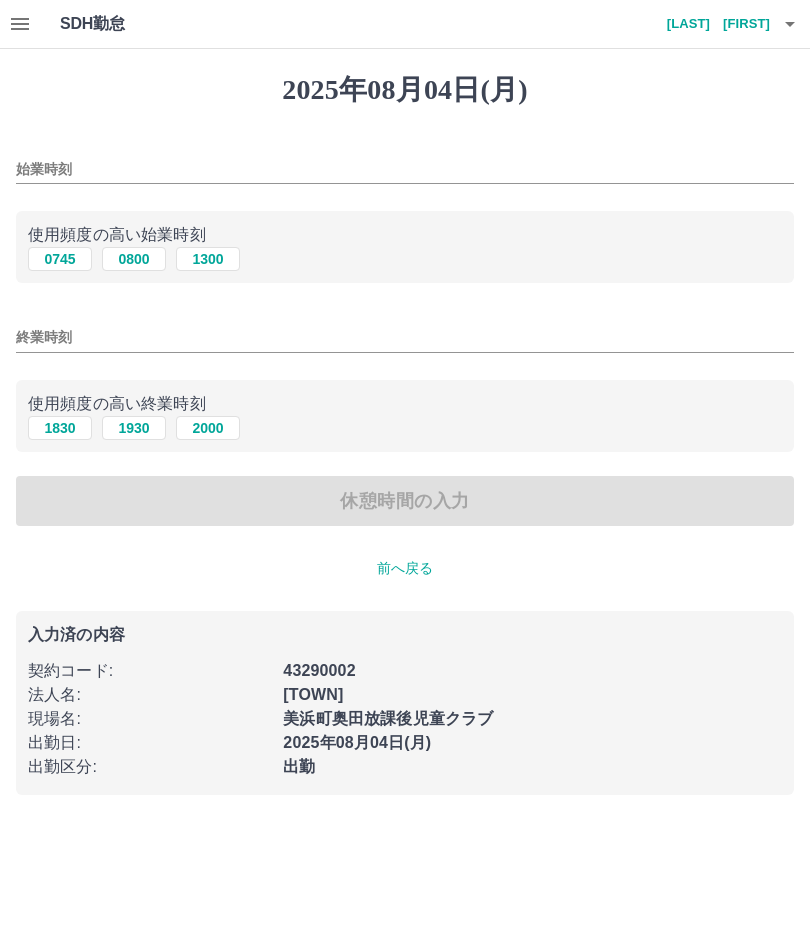 click on "1300" at bounding box center [208, 259] 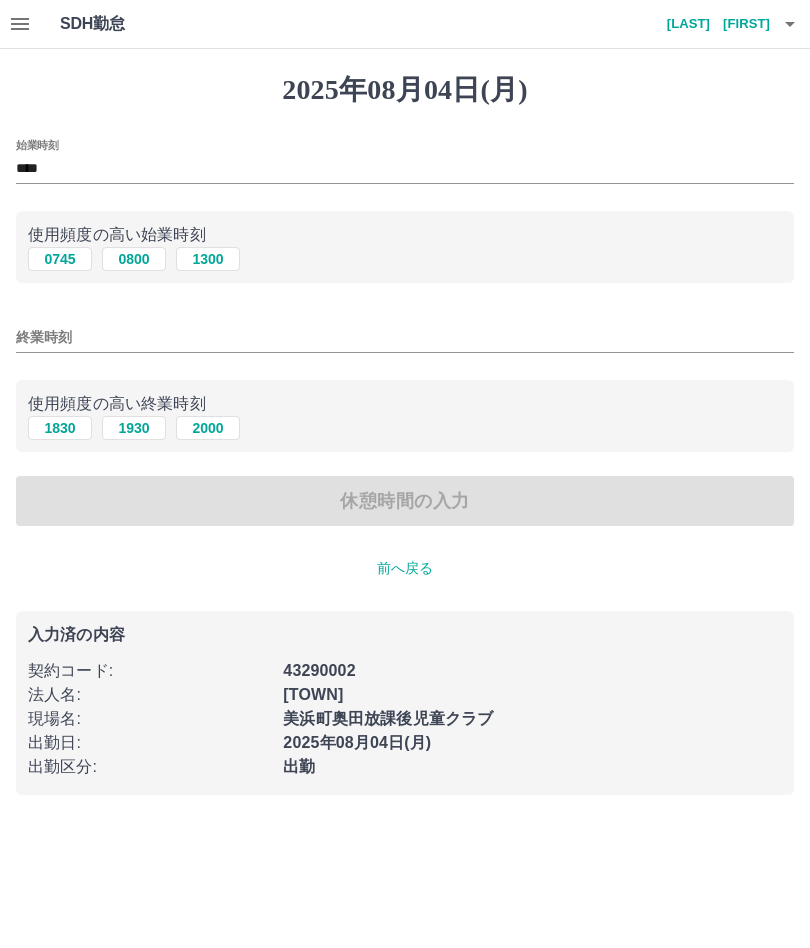 click on "終業時刻" at bounding box center [405, 337] 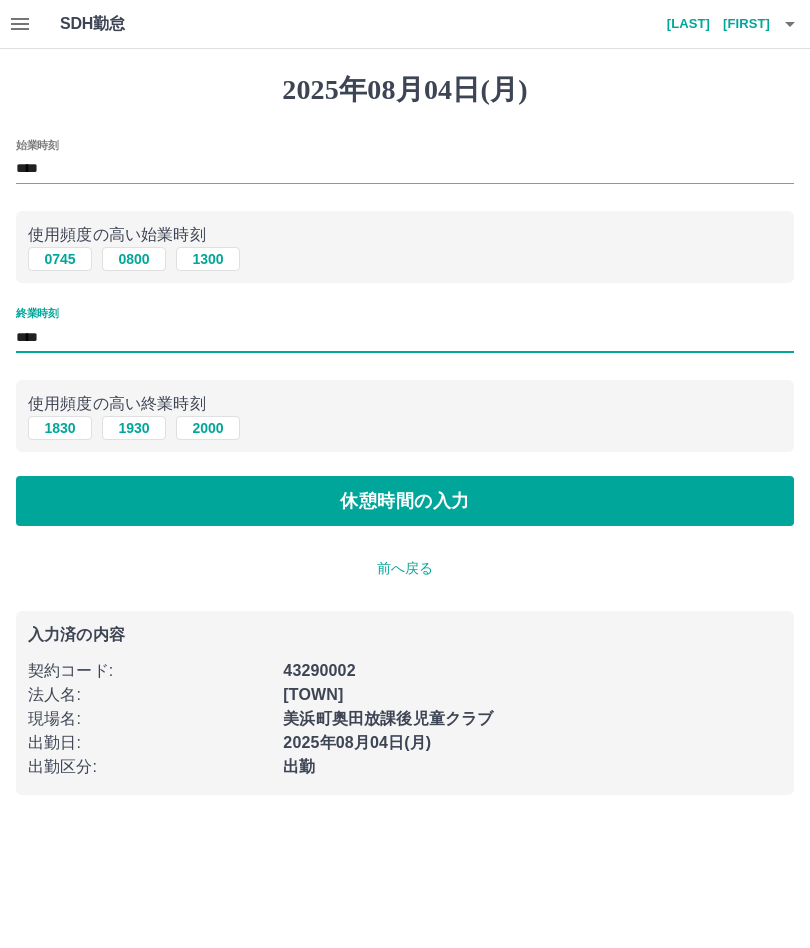 type on "****" 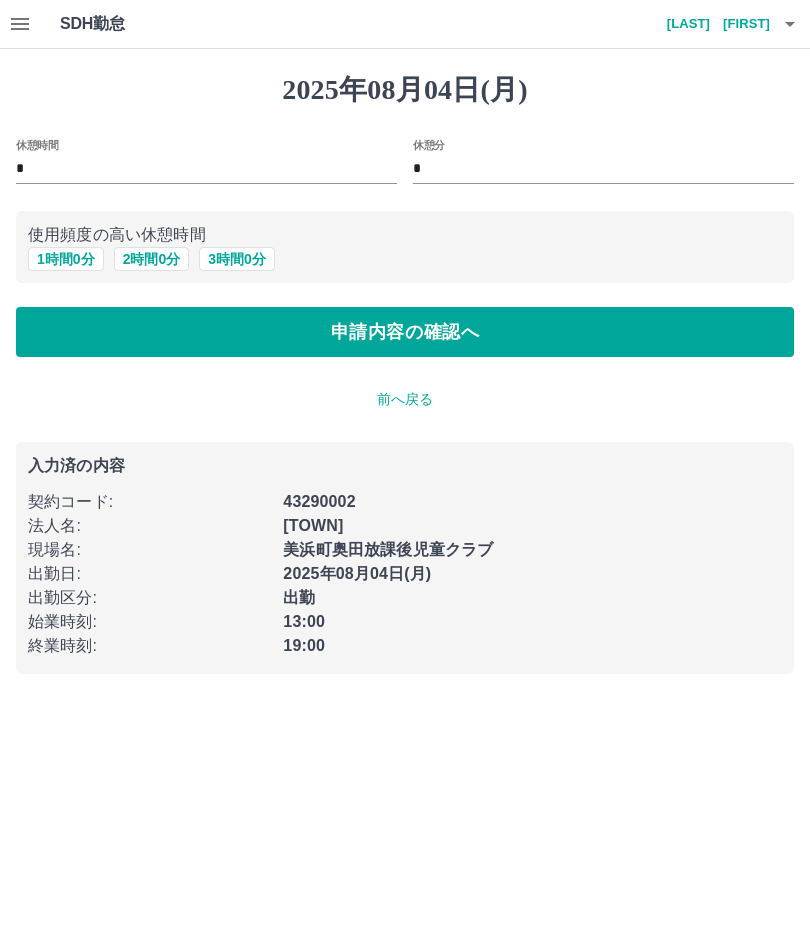 click on "申請内容の確認へ" at bounding box center (405, 332) 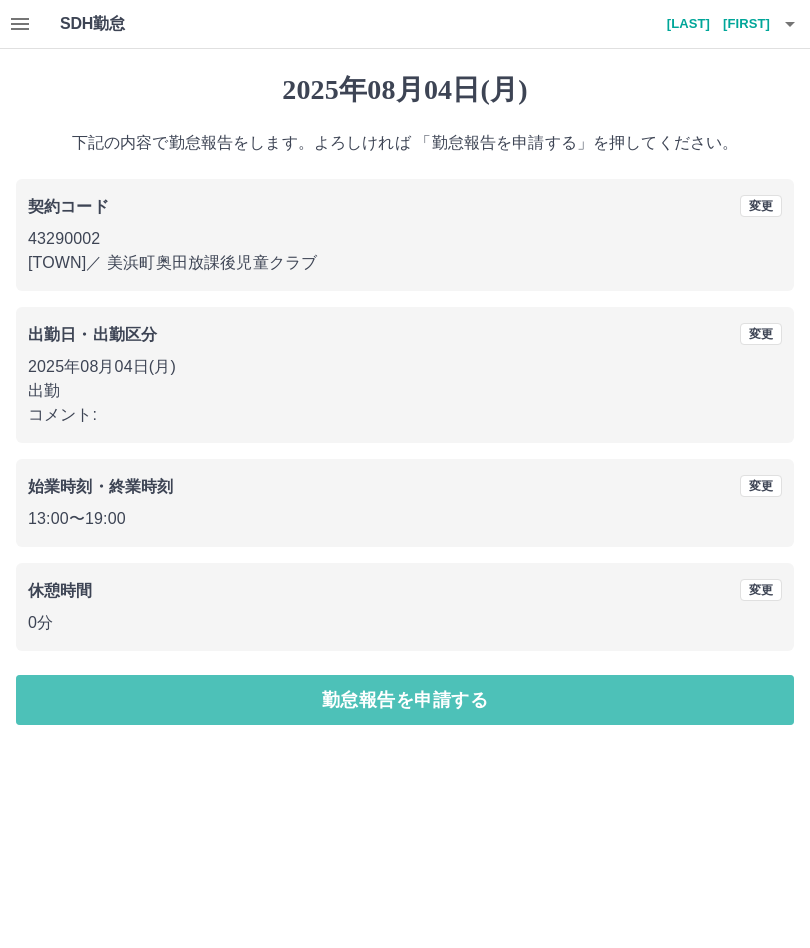click on "勤怠報告を申請する" at bounding box center [405, 700] 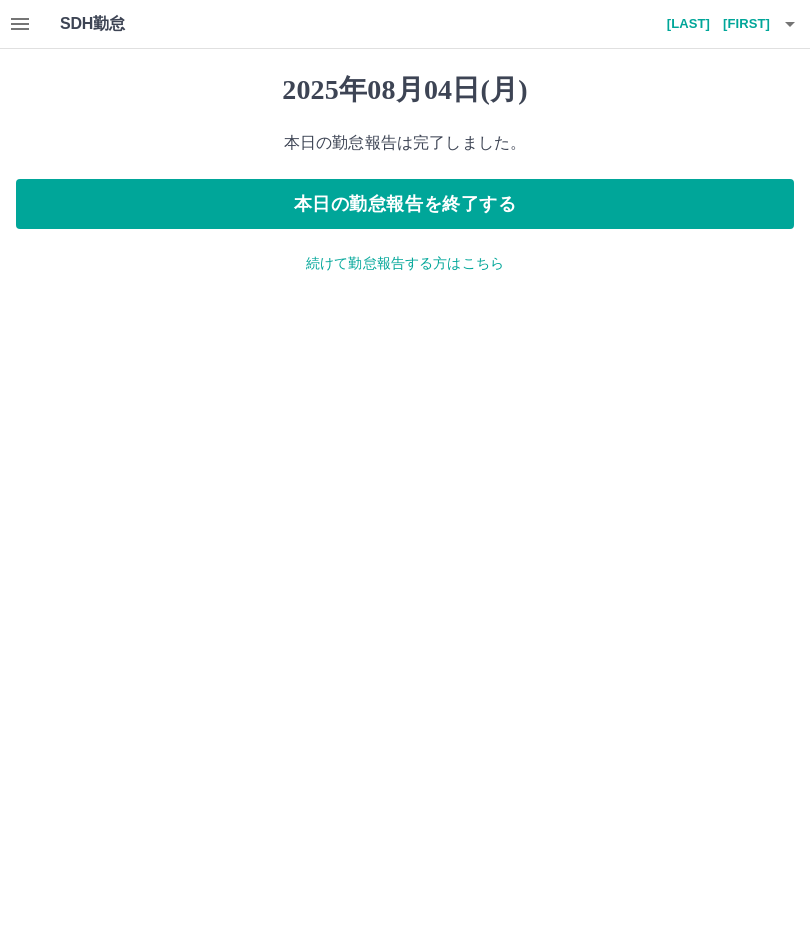 click on "本日の勤怠報告を終了する" at bounding box center [405, 204] 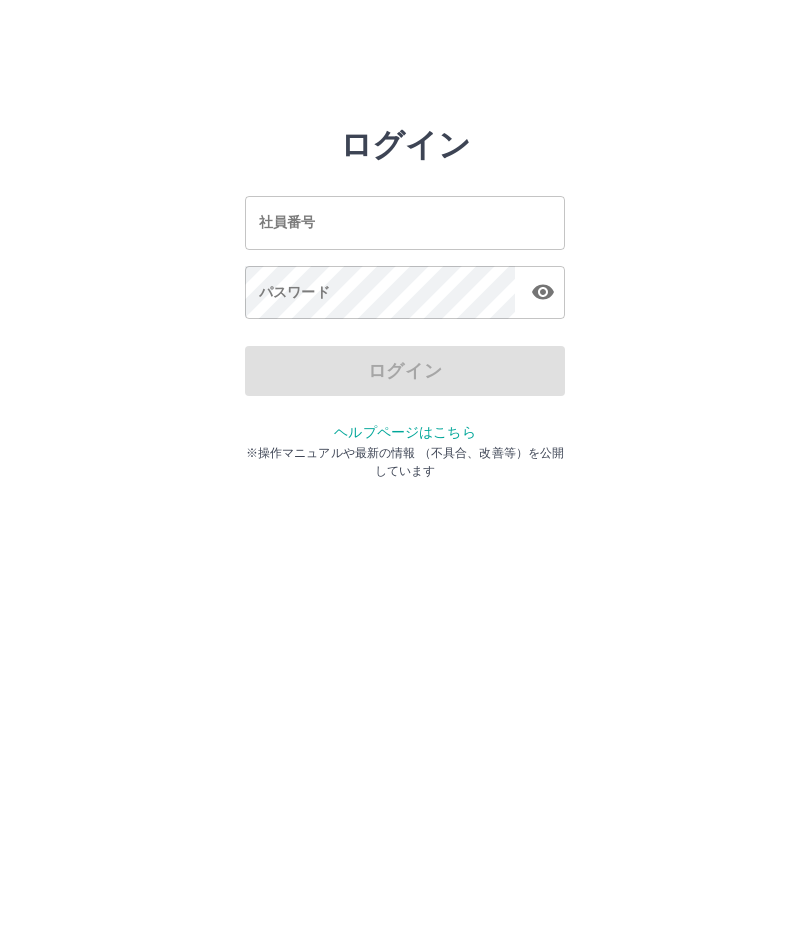 scroll, scrollTop: 0, scrollLeft: 0, axis: both 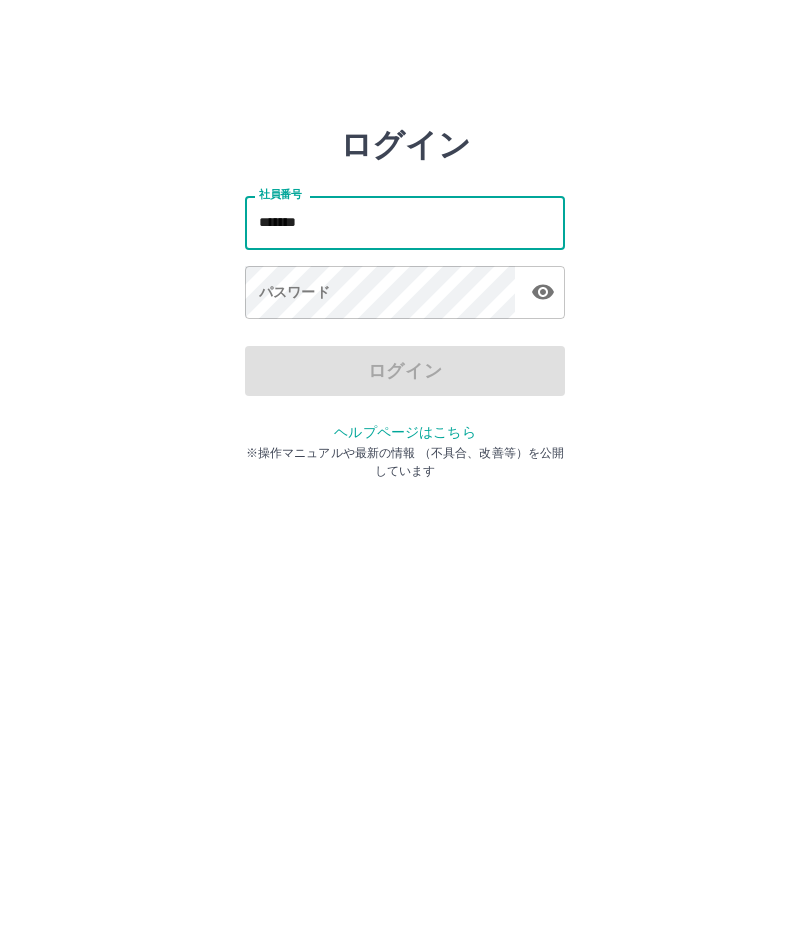click 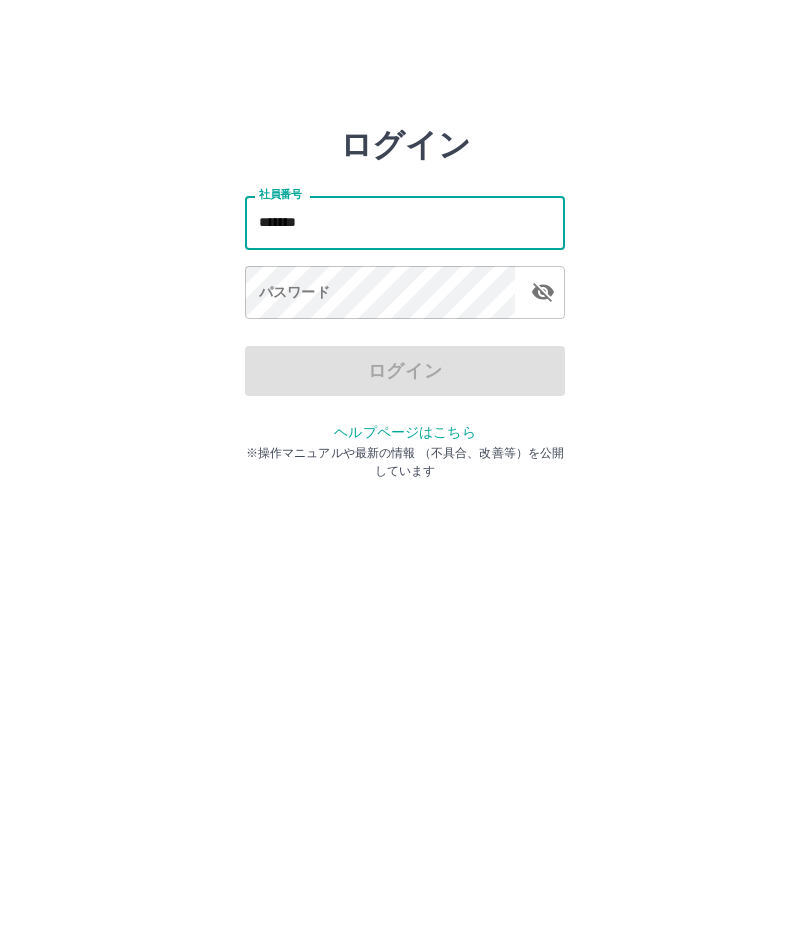 type on "*******" 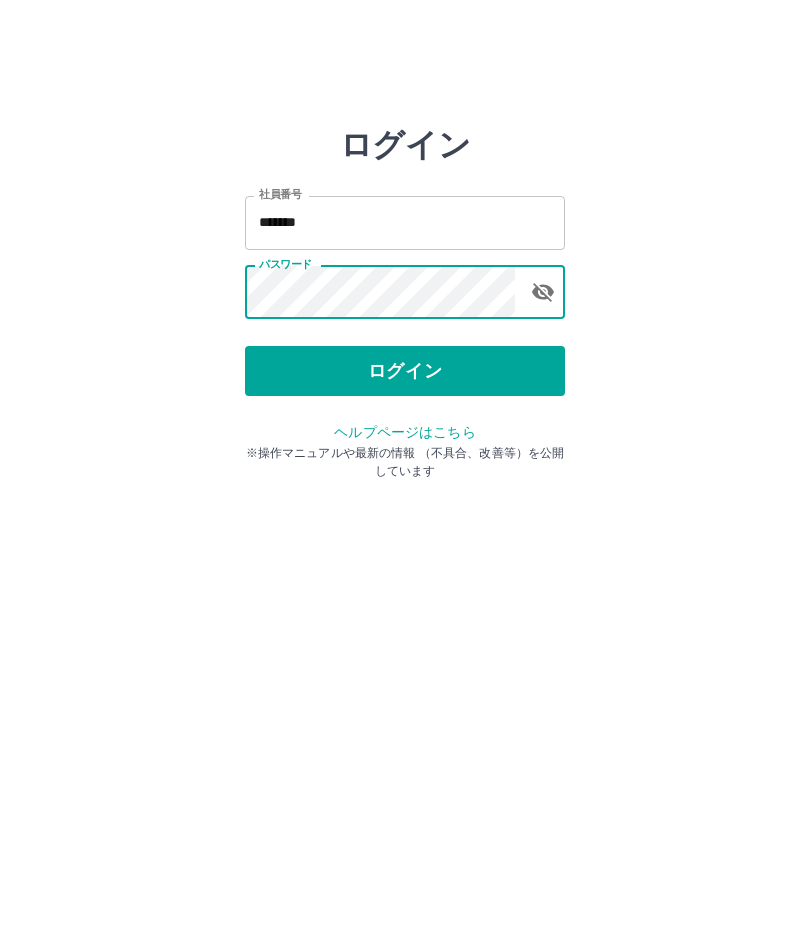 click on "ログイン" at bounding box center [405, 371] 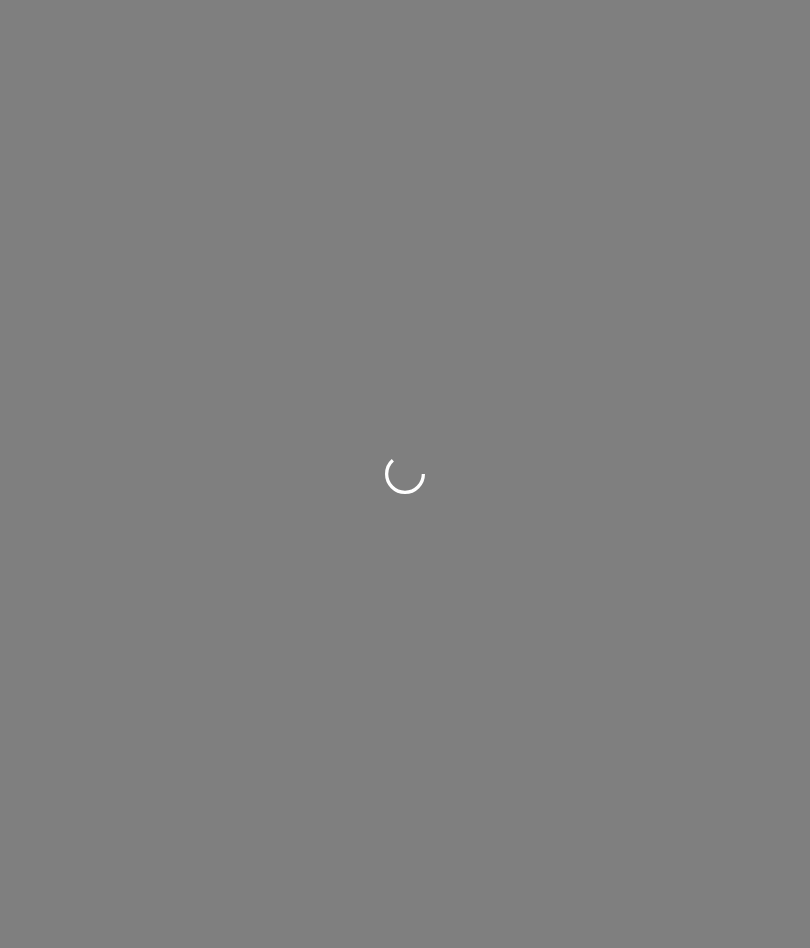 scroll, scrollTop: 0, scrollLeft: 0, axis: both 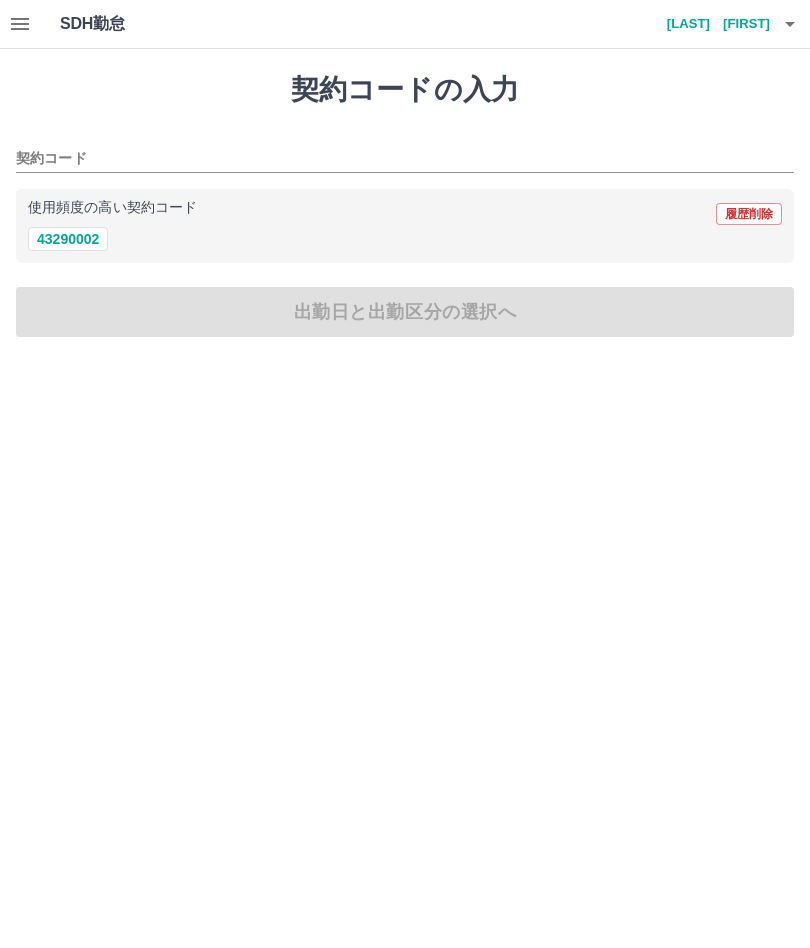 click on "43290002" at bounding box center (68, 239) 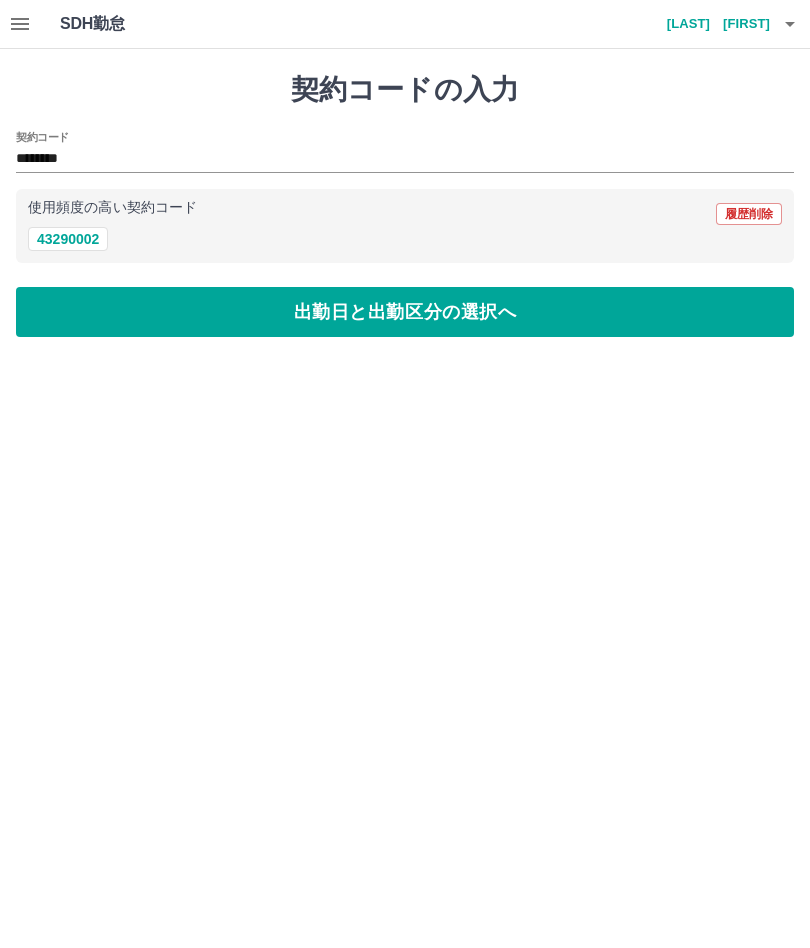 click on "出勤日と出勤区分の選択へ" at bounding box center (405, 312) 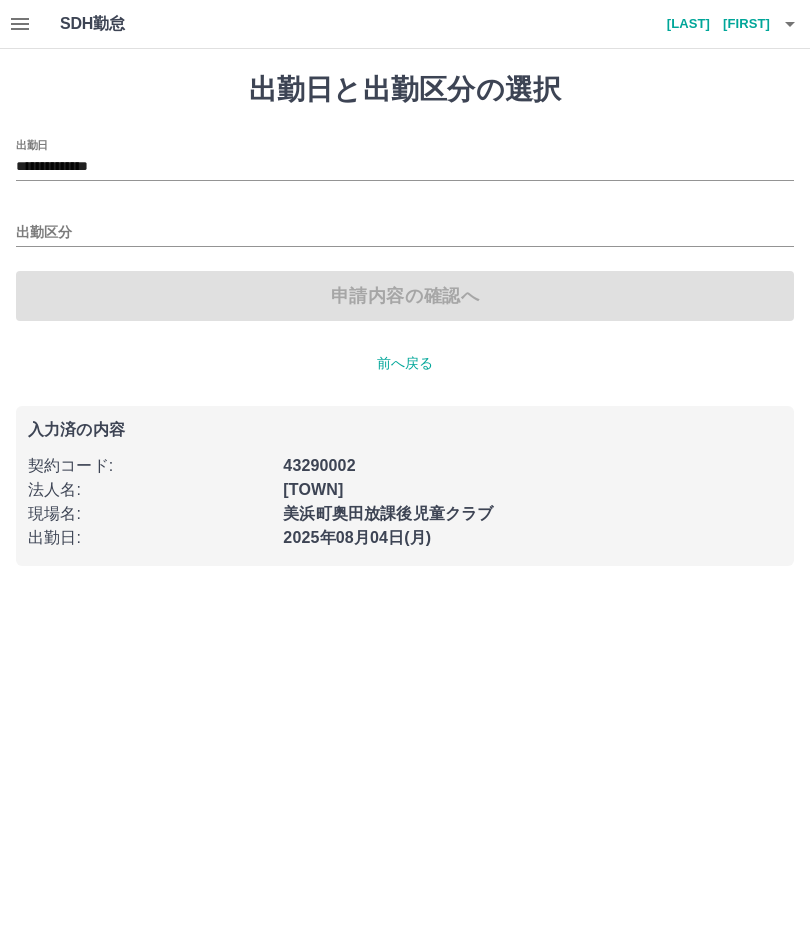 click on "出勤区分" at bounding box center [405, 233] 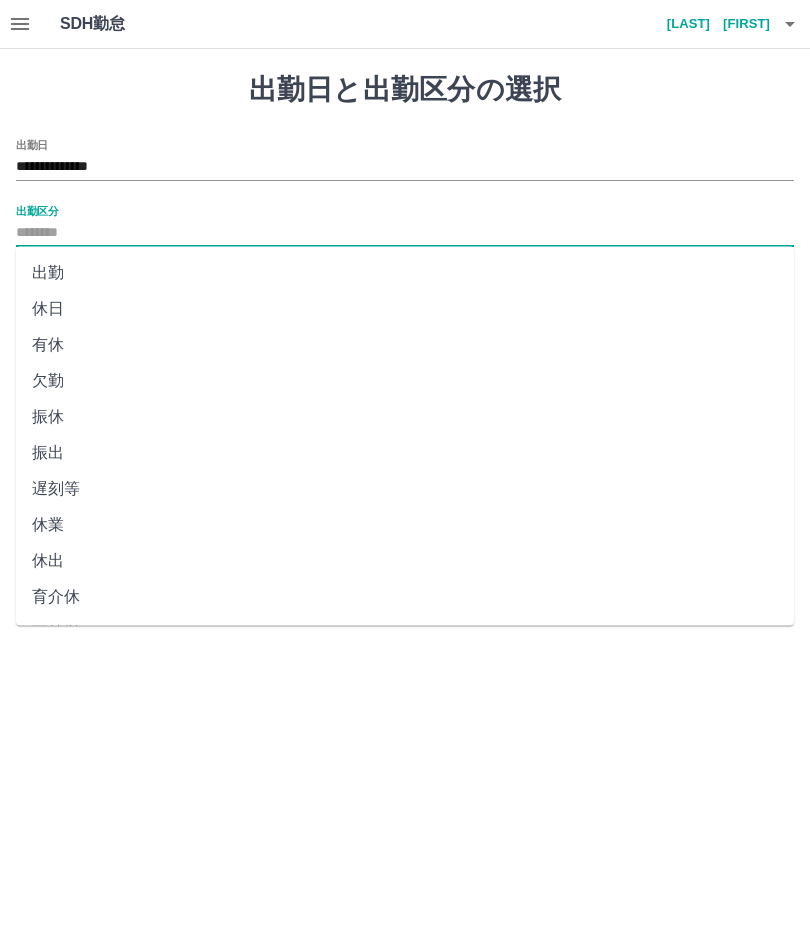 click on "出勤" at bounding box center (405, 273) 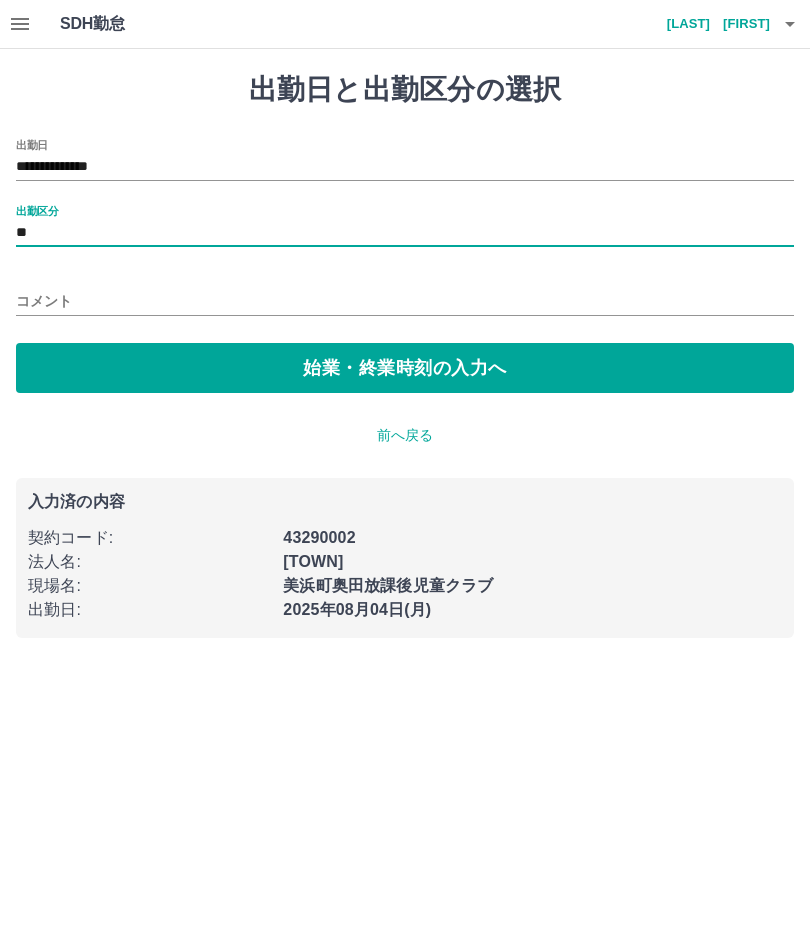 click on "始業・終業時刻の入力へ" at bounding box center [405, 368] 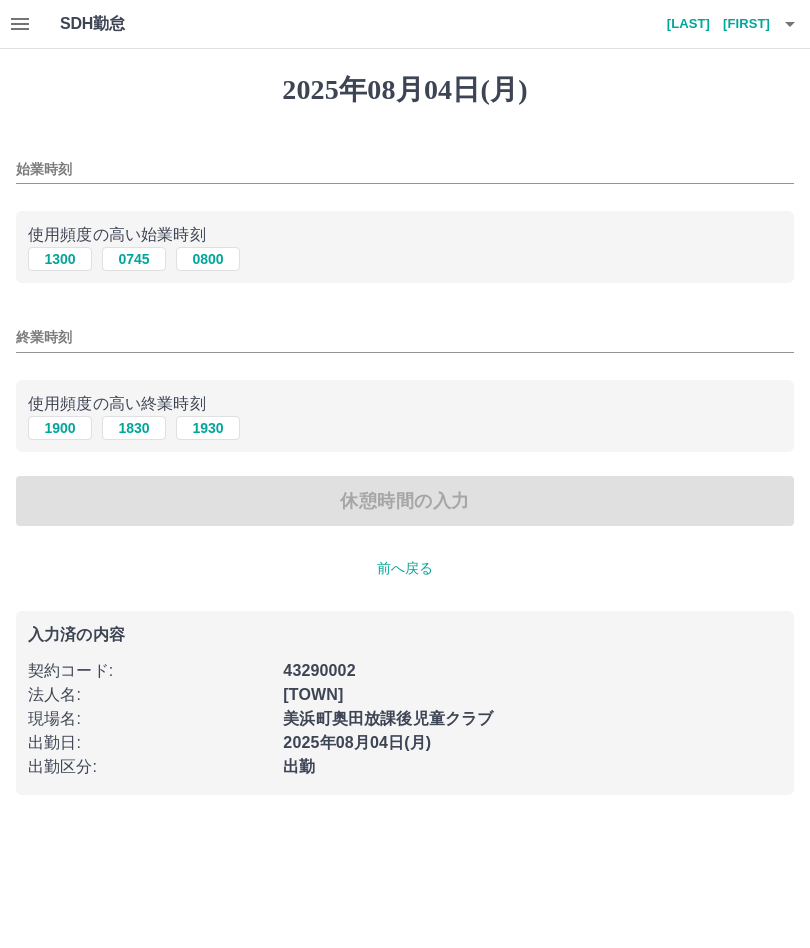 click on "始業時刻" at bounding box center [405, 169] 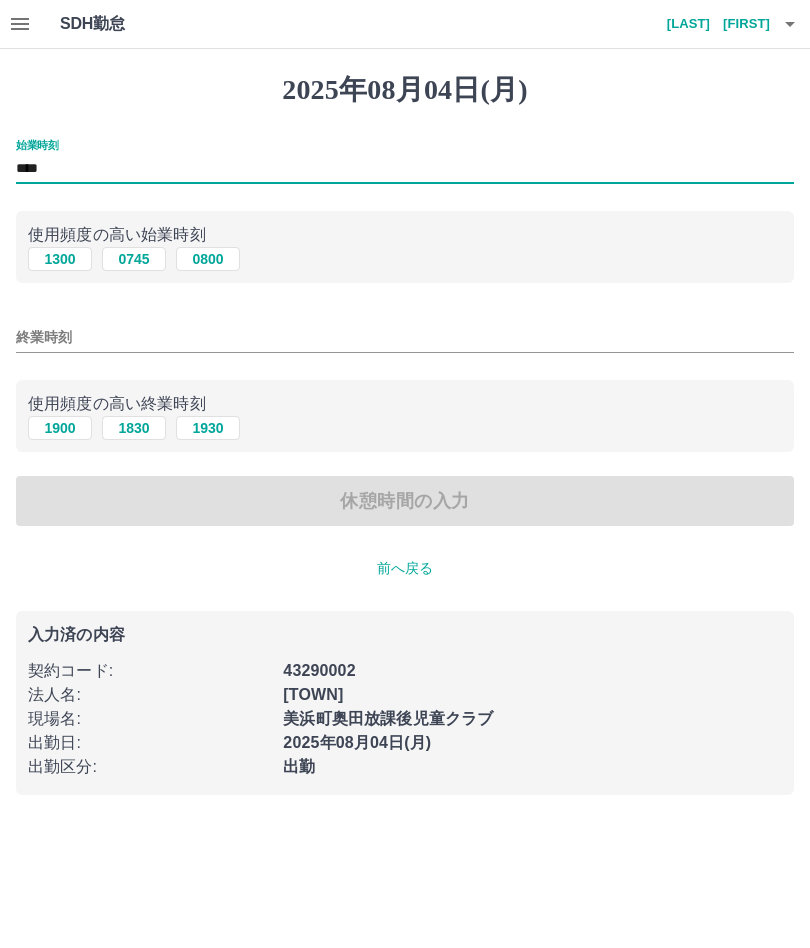 type on "****" 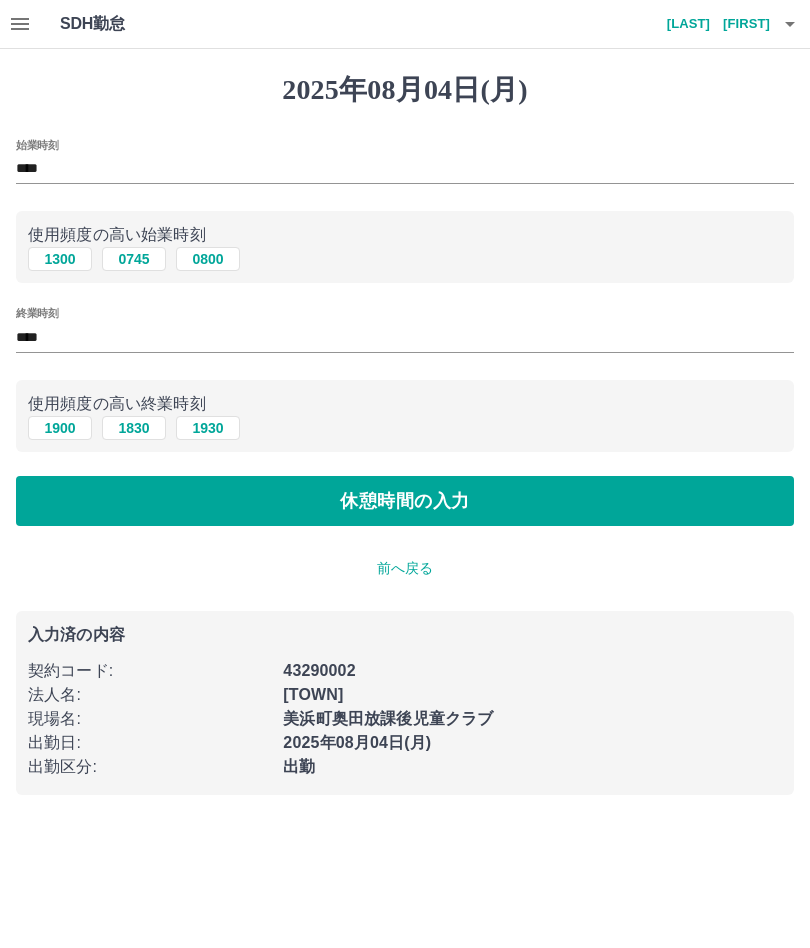 click on "休憩時間の入力" at bounding box center (405, 501) 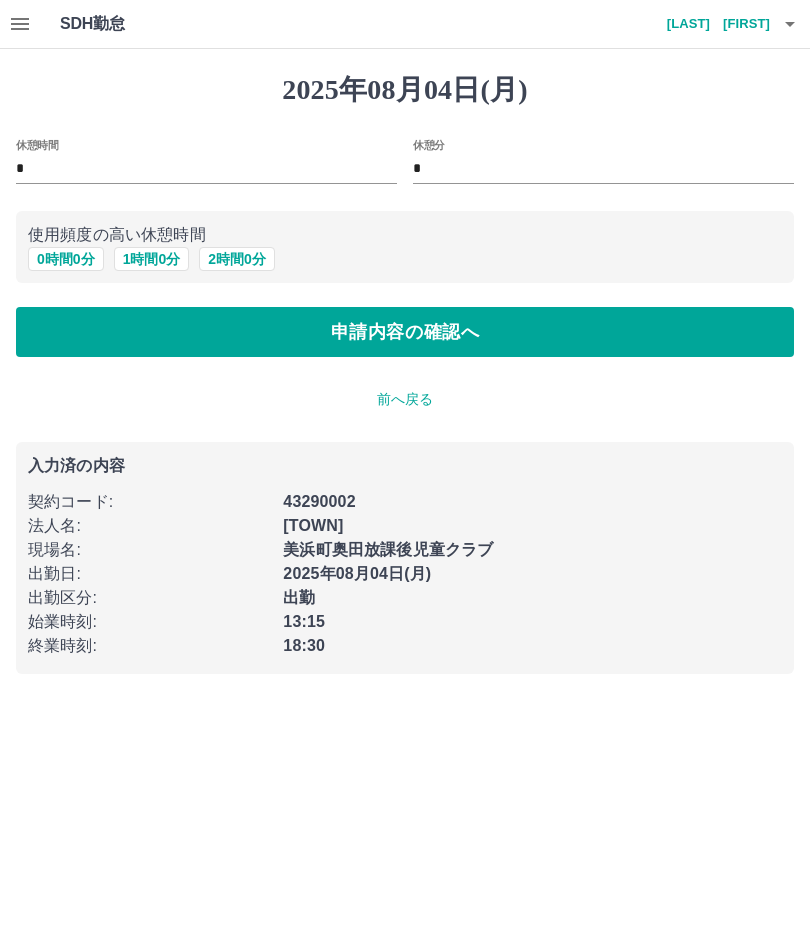 click on "申請内容の確認へ" at bounding box center [405, 332] 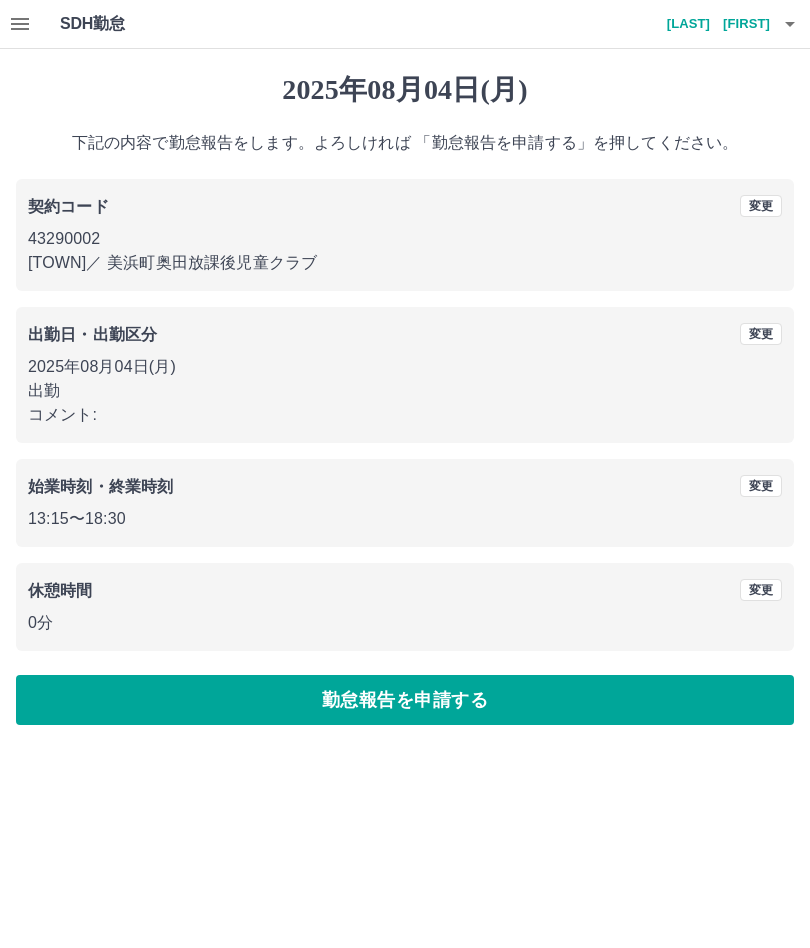 click on "勤怠報告を申請する" at bounding box center [405, 700] 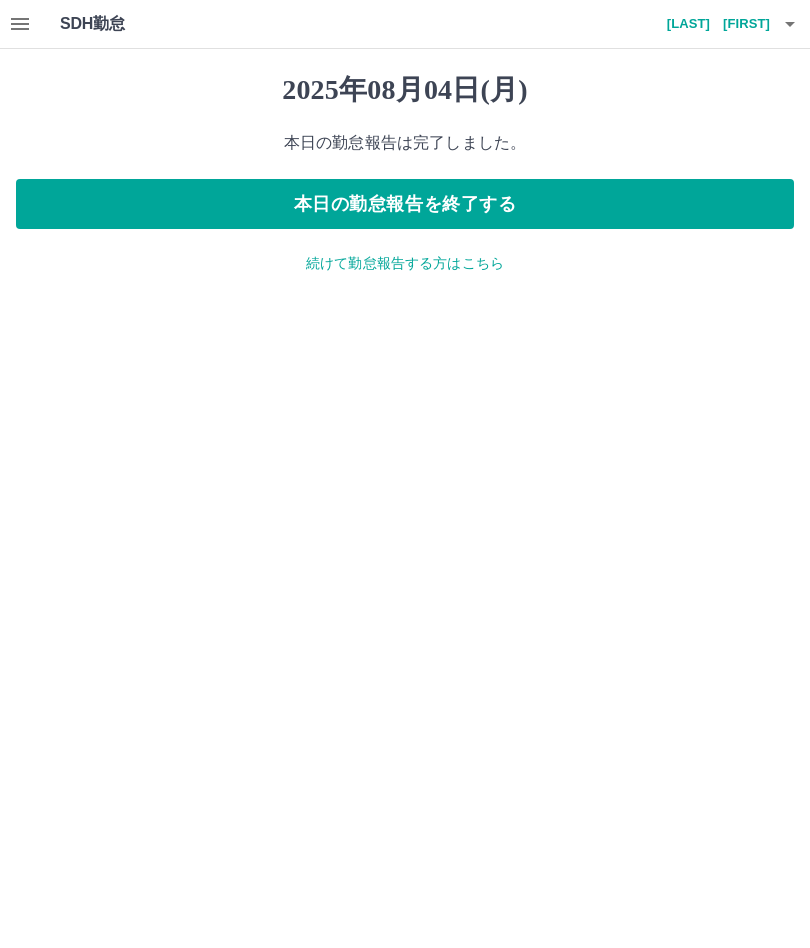 click on "本日の勤怠報告を終了する" at bounding box center (405, 204) 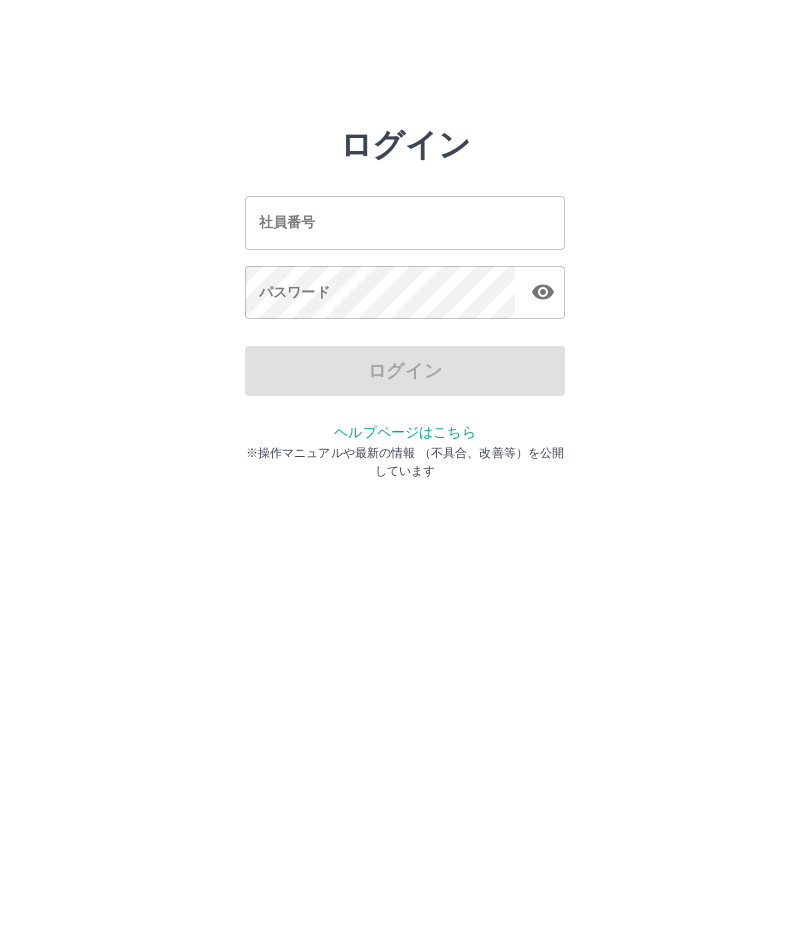 scroll, scrollTop: 0, scrollLeft: 0, axis: both 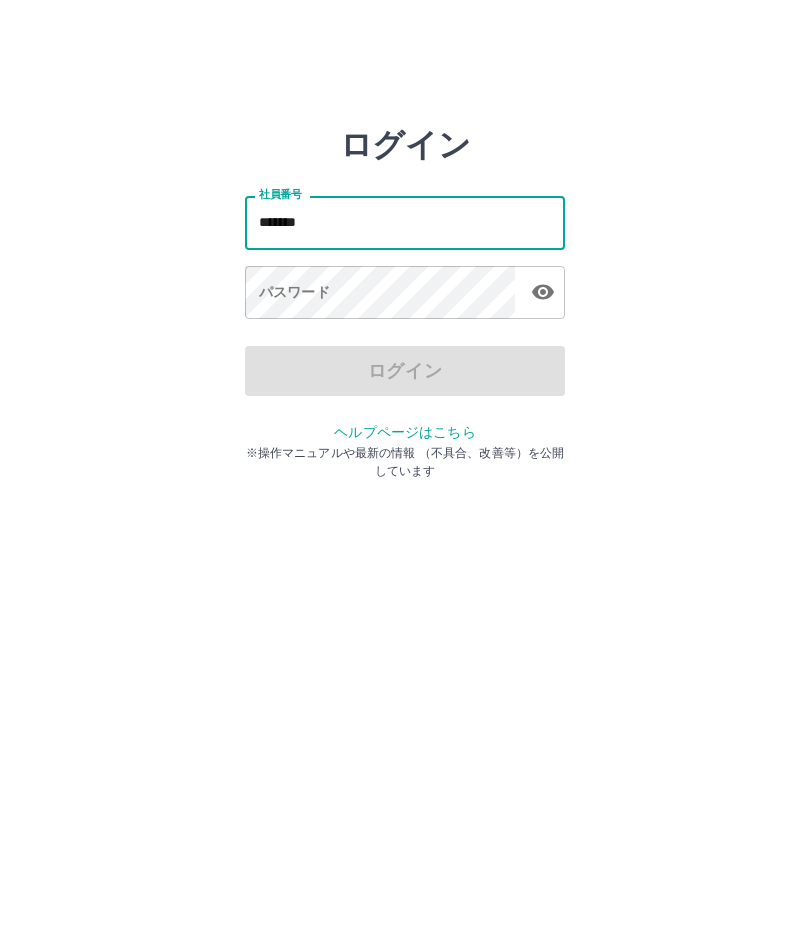 click at bounding box center (543, 292) 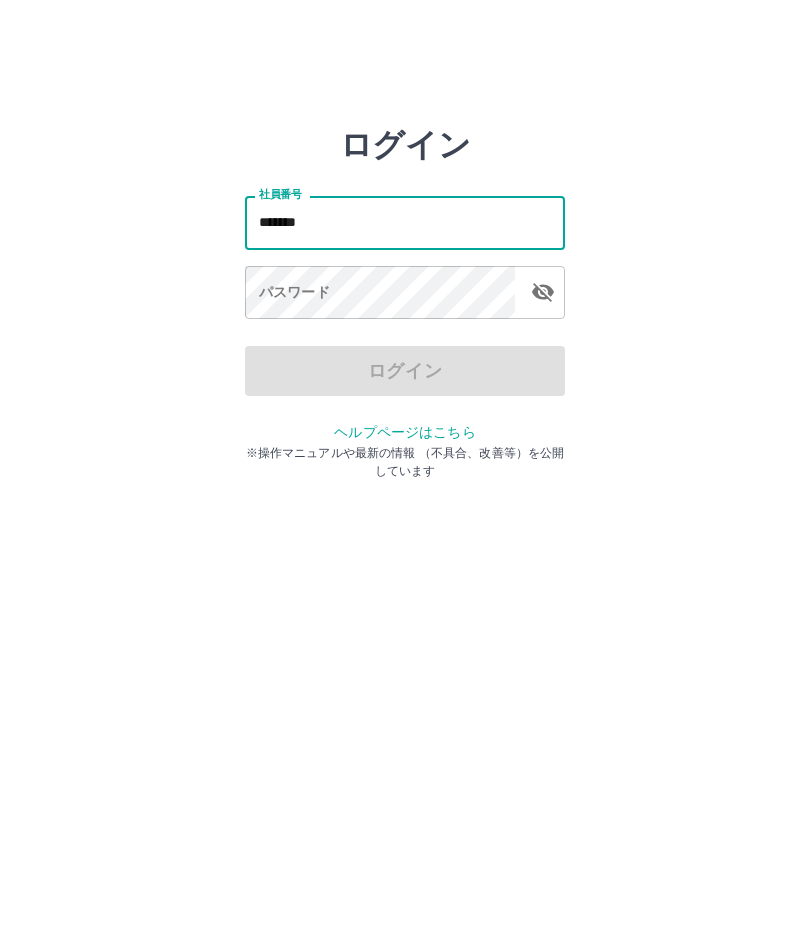 type on "*******" 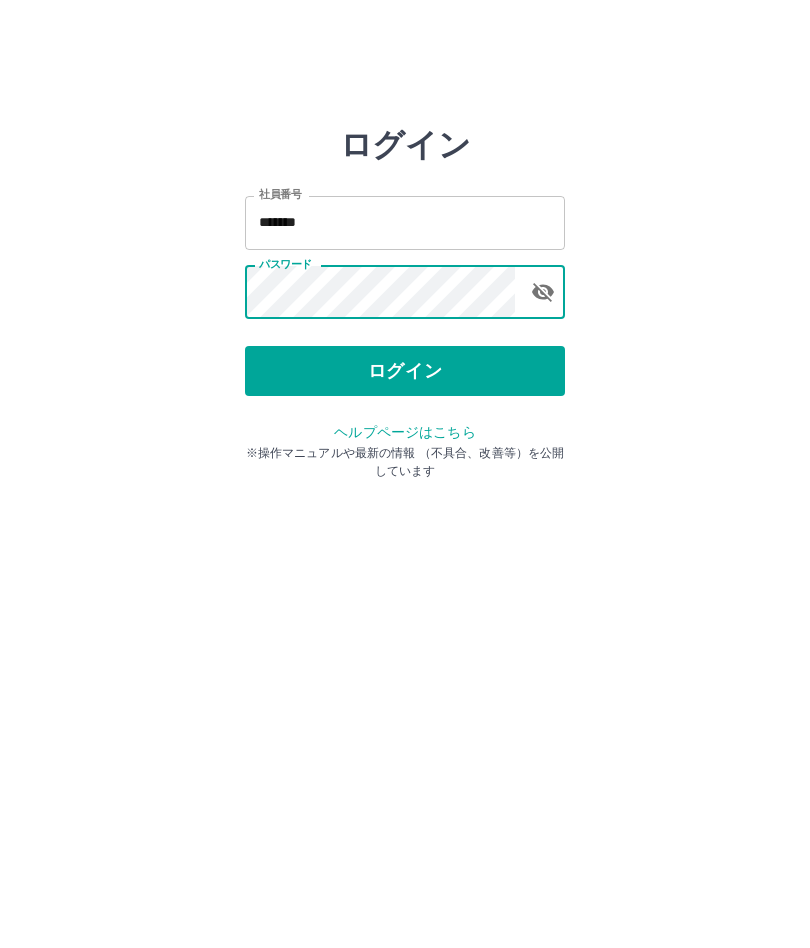 click on "ログイン" at bounding box center [405, 371] 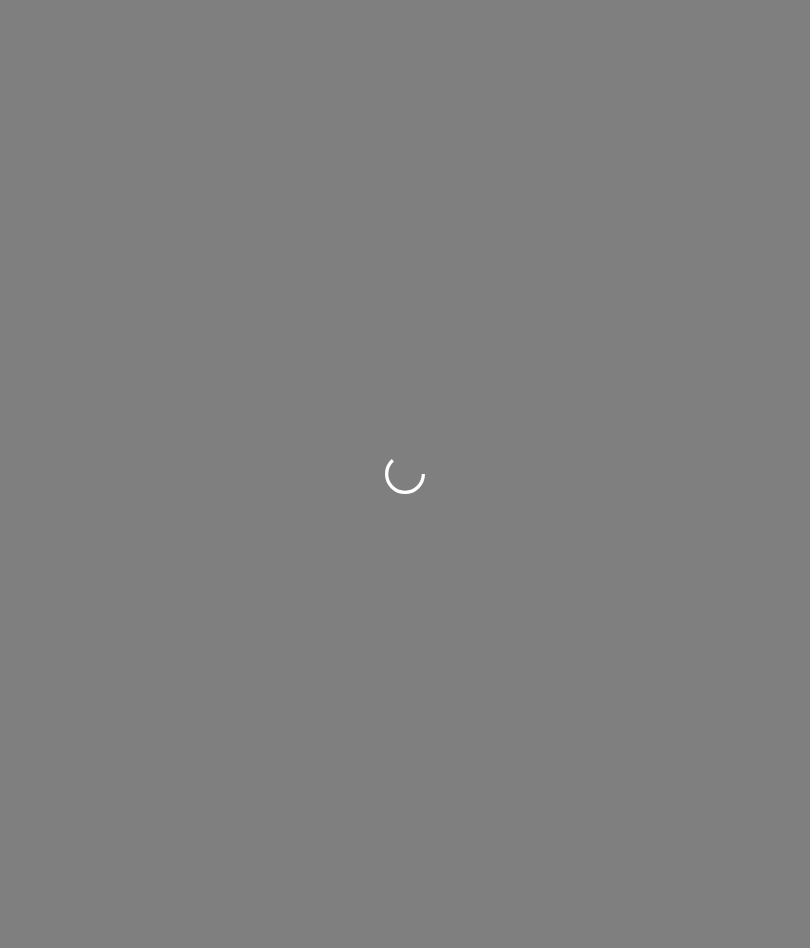 scroll, scrollTop: 0, scrollLeft: 0, axis: both 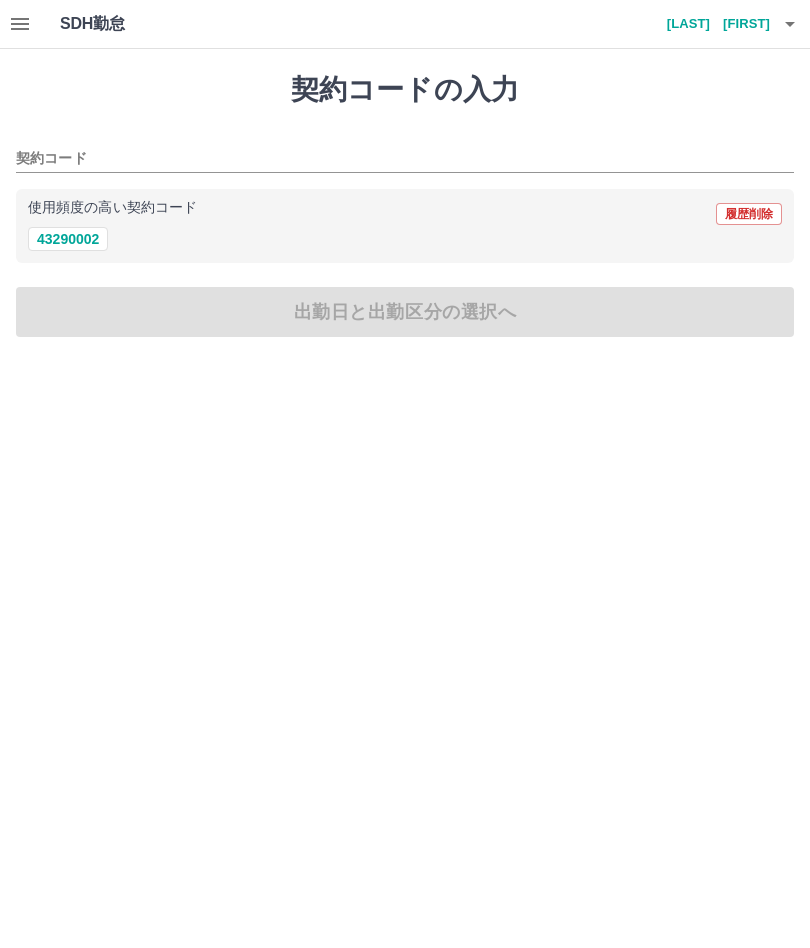 click on "43290002" at bounding box center [68, 239] 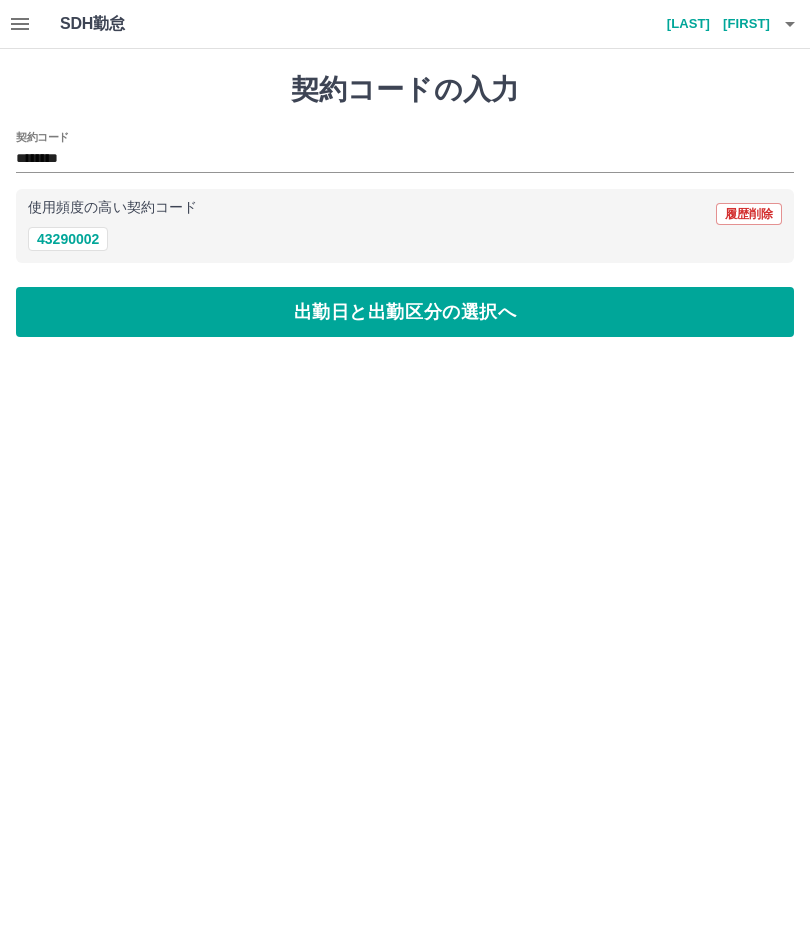 click on "出勤日と出勤区分の選択へ" at bounding box center (405, 312) 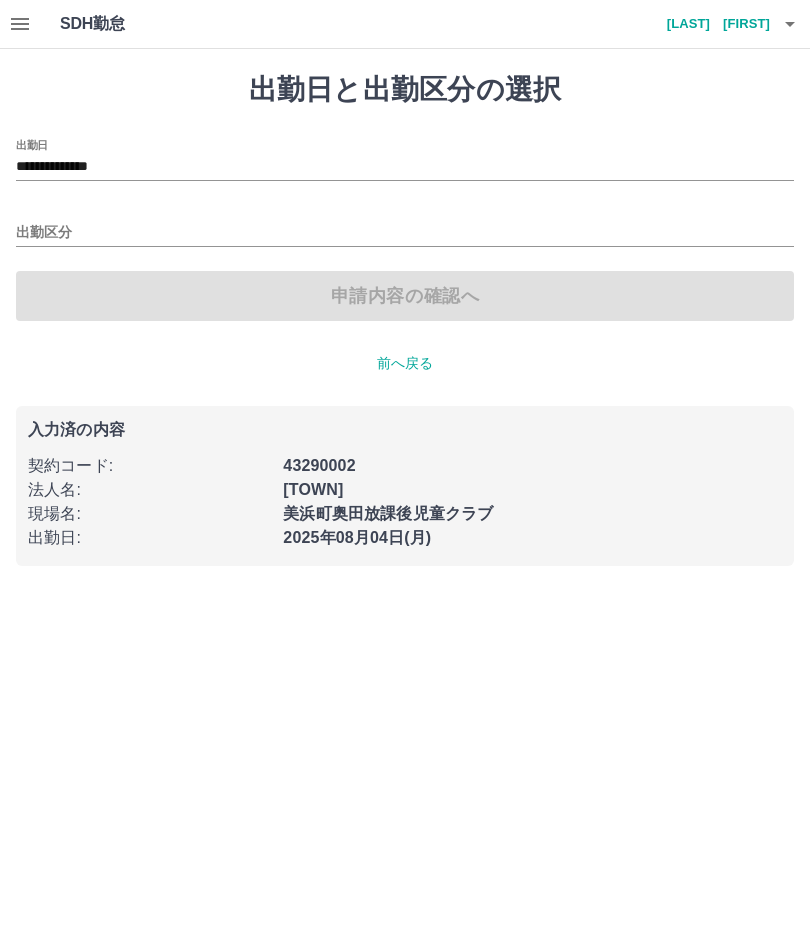 click on "出勤区分" at bounding box center [405, 233] 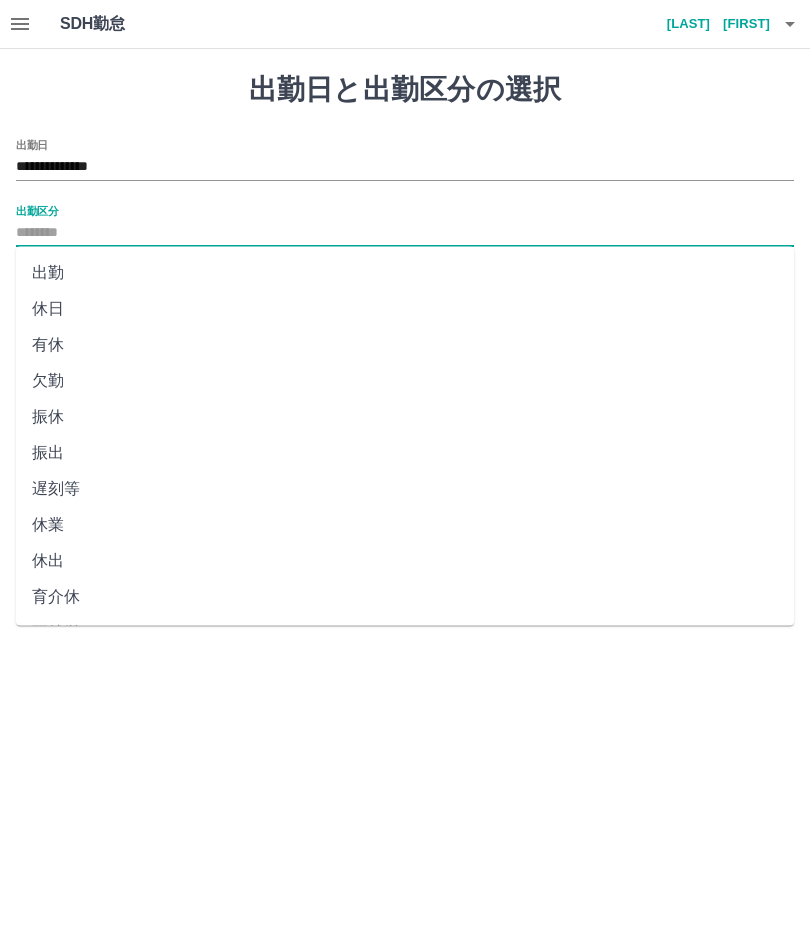 click on "出勤" at bounding box center (405, 273) 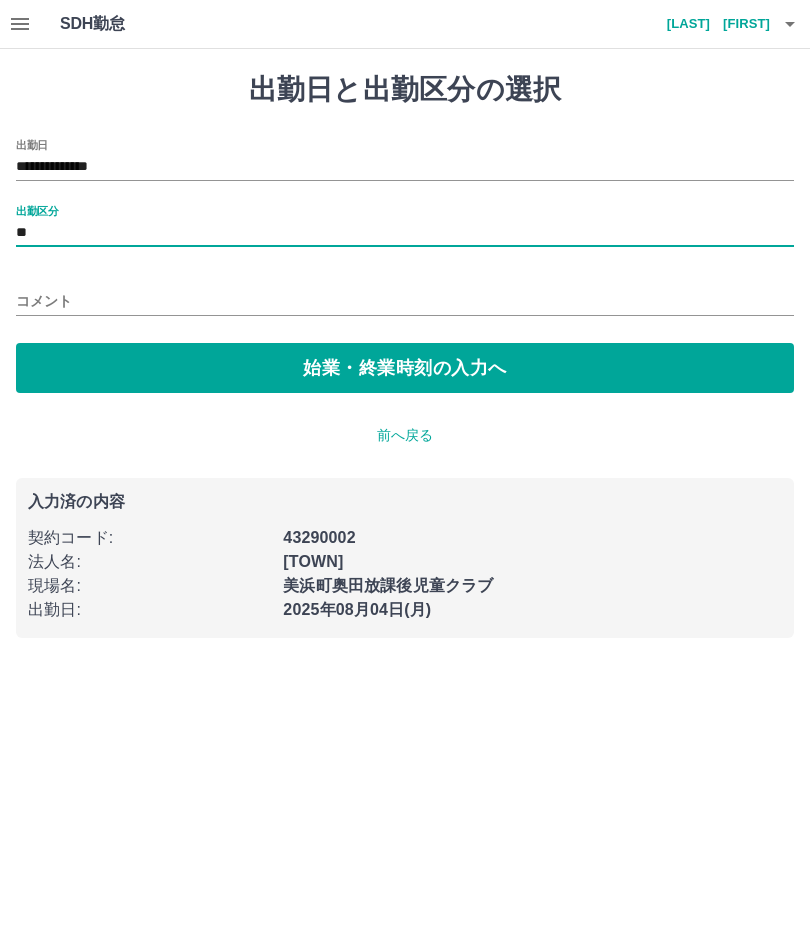 click on "始業・終業時刻の入力へ" at bounding box center [405, 368] 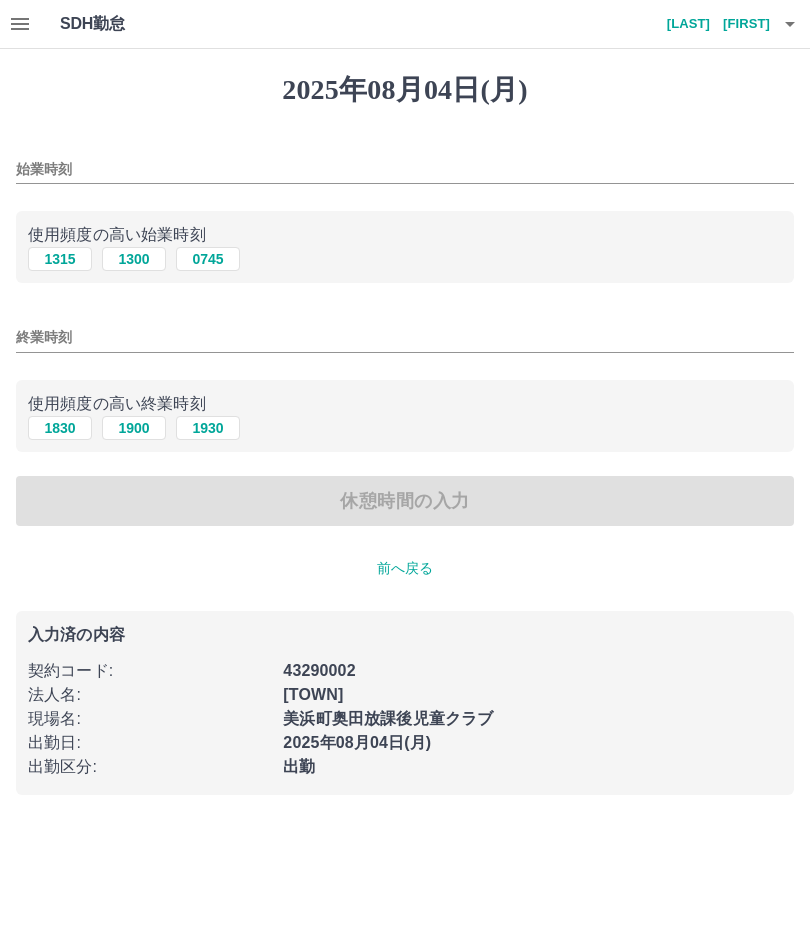 click on "1315" at bounding box center (60, 259) 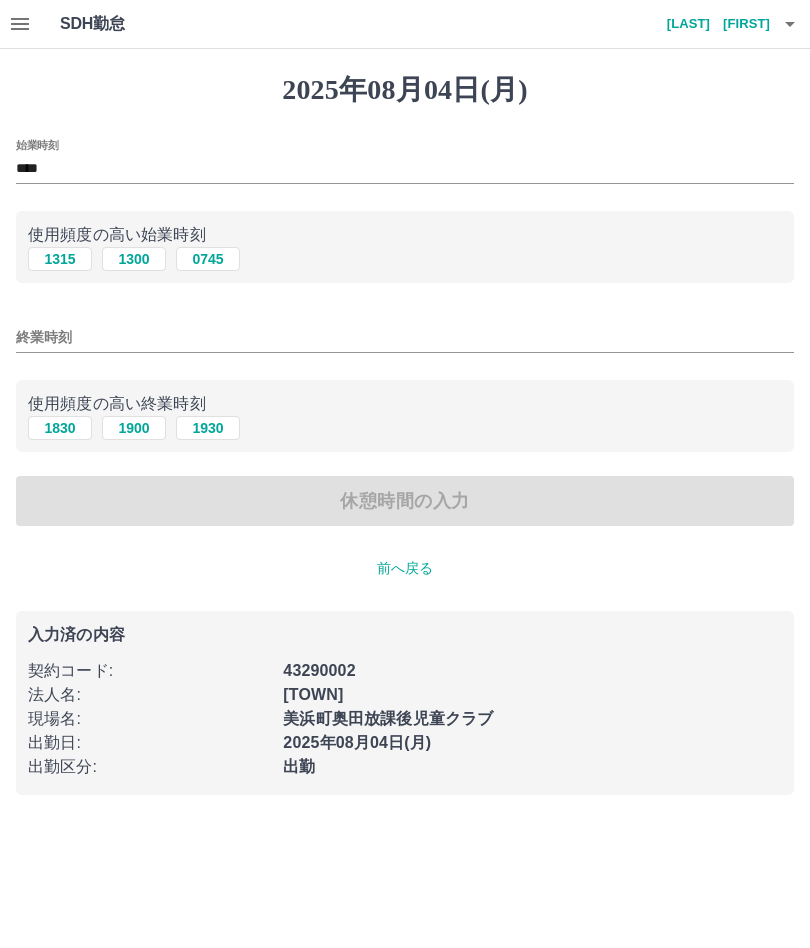 click on "1830" at bounding box center [60, 428] 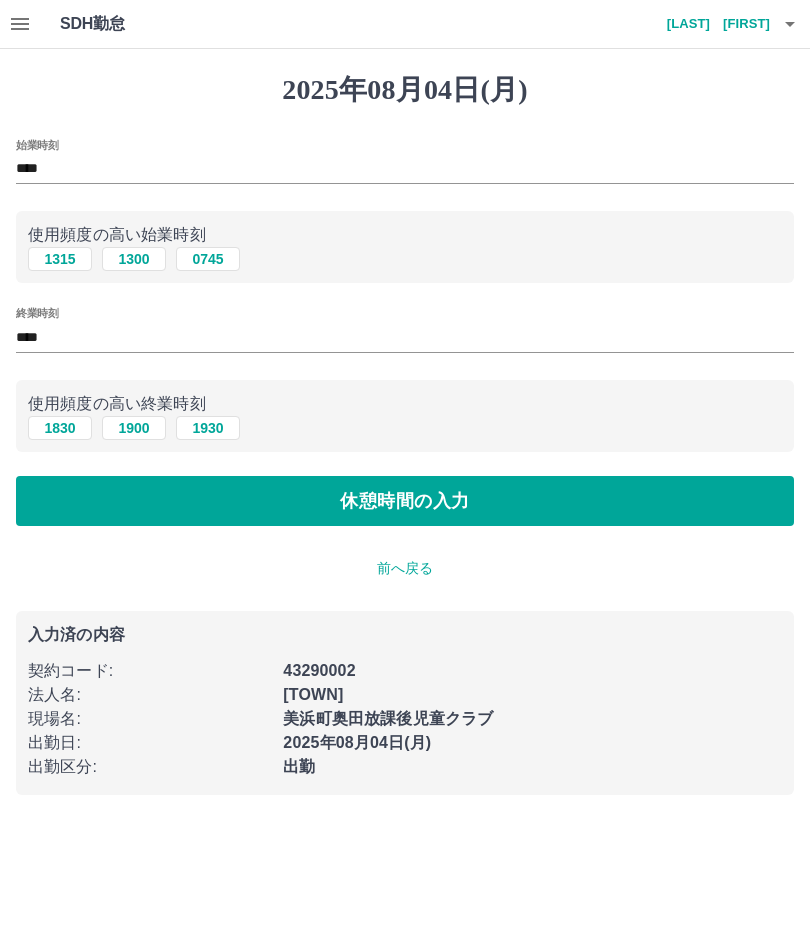 click on "休憩時間の入力" at bounding box center (405, 501) 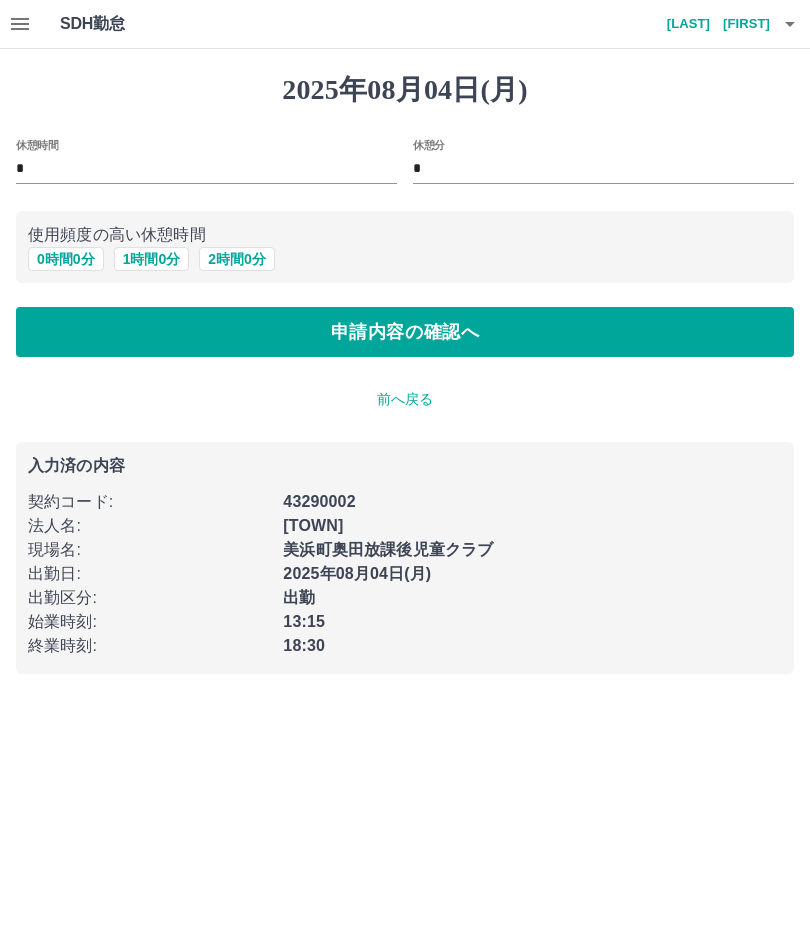 click on "申請内容の確認へ" at bounding box center [405, 332] 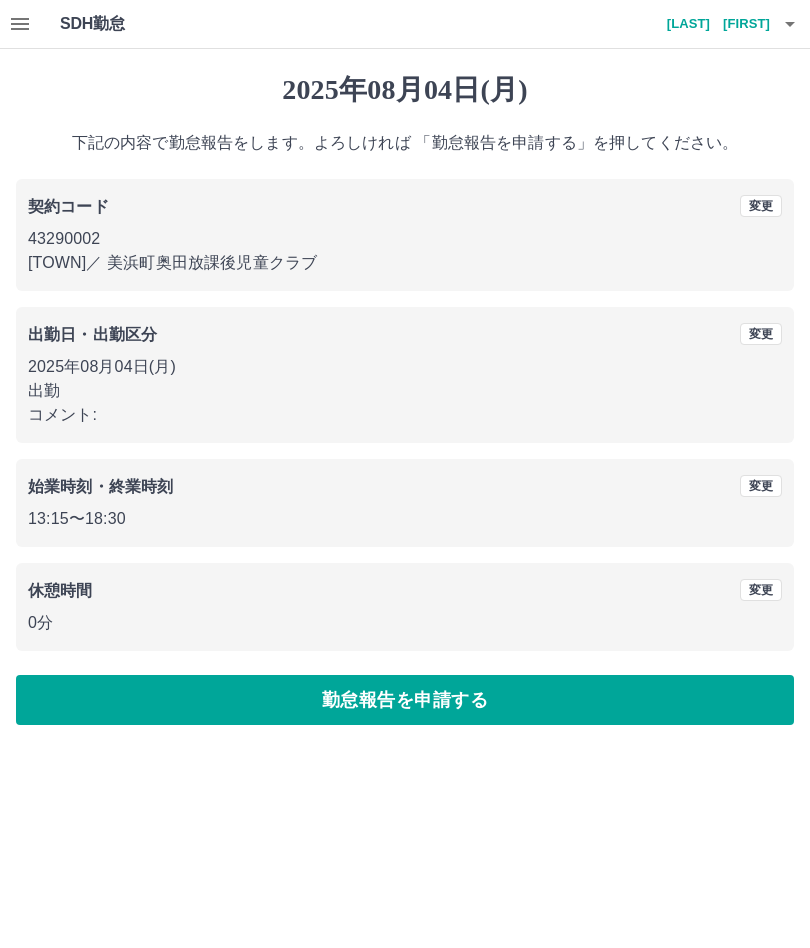 click on "勤怠報告を申請する" at bounding box center (405, 700) 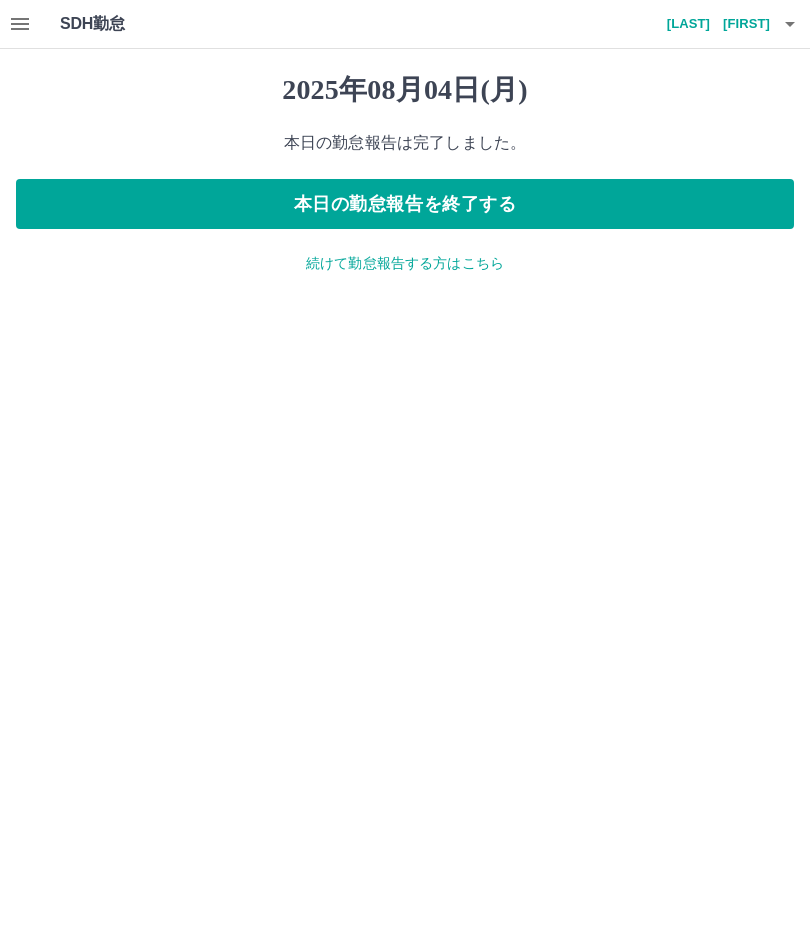 click on "本日の勤怠報告を終了する" at bounding box center [405, 204] 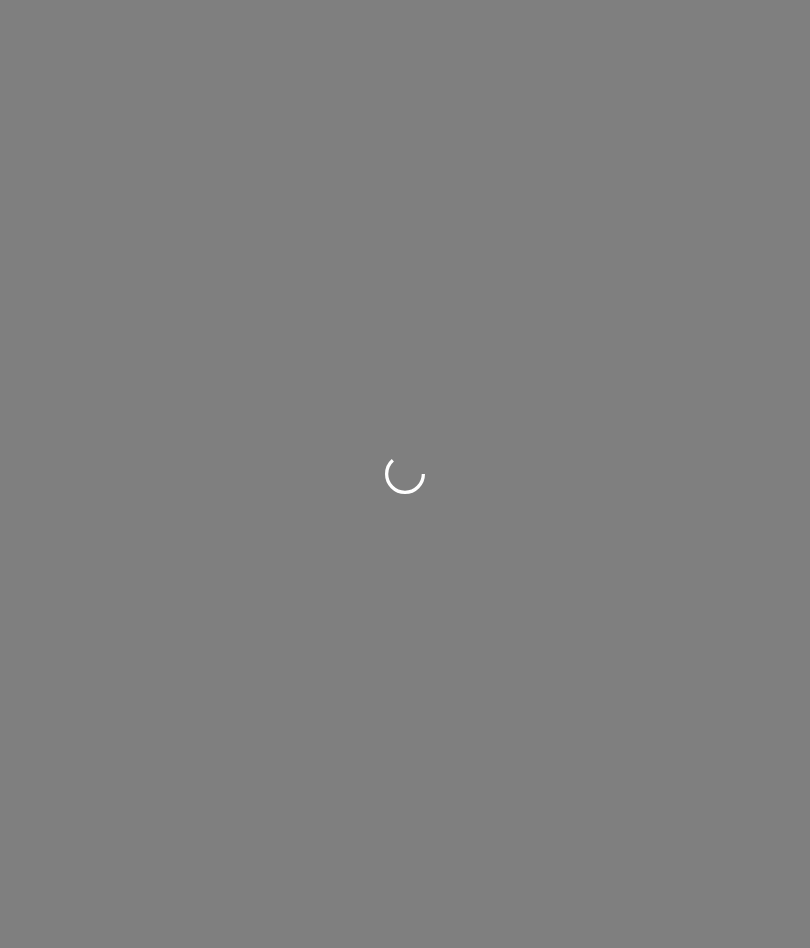 scroll, scrollTop: 0, scrollLeft: 0, axis: both 